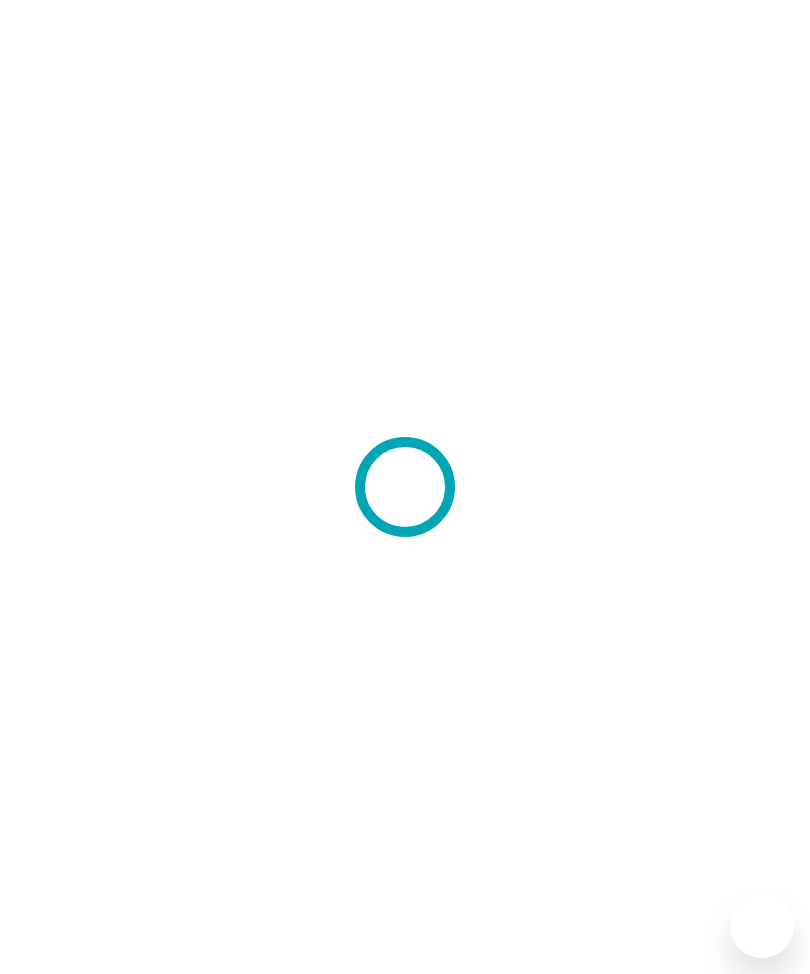 scroll, scrollTop: 0, scrollLeft: 0, axis: both 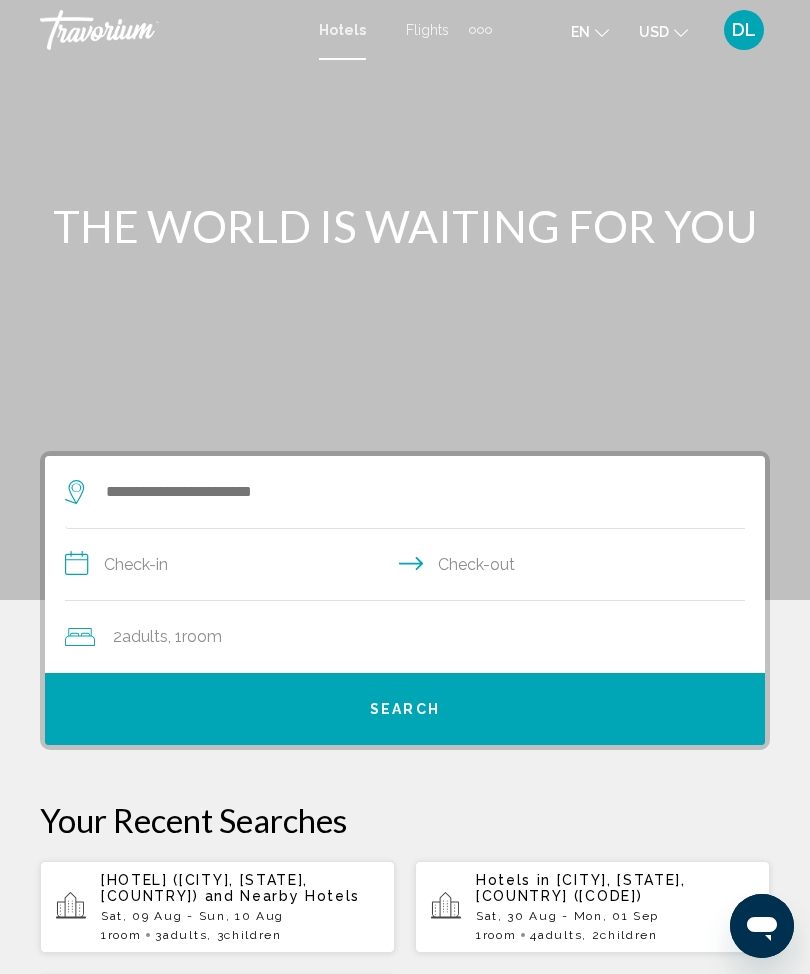 click on "Flights" at bounding box center (427, 30) 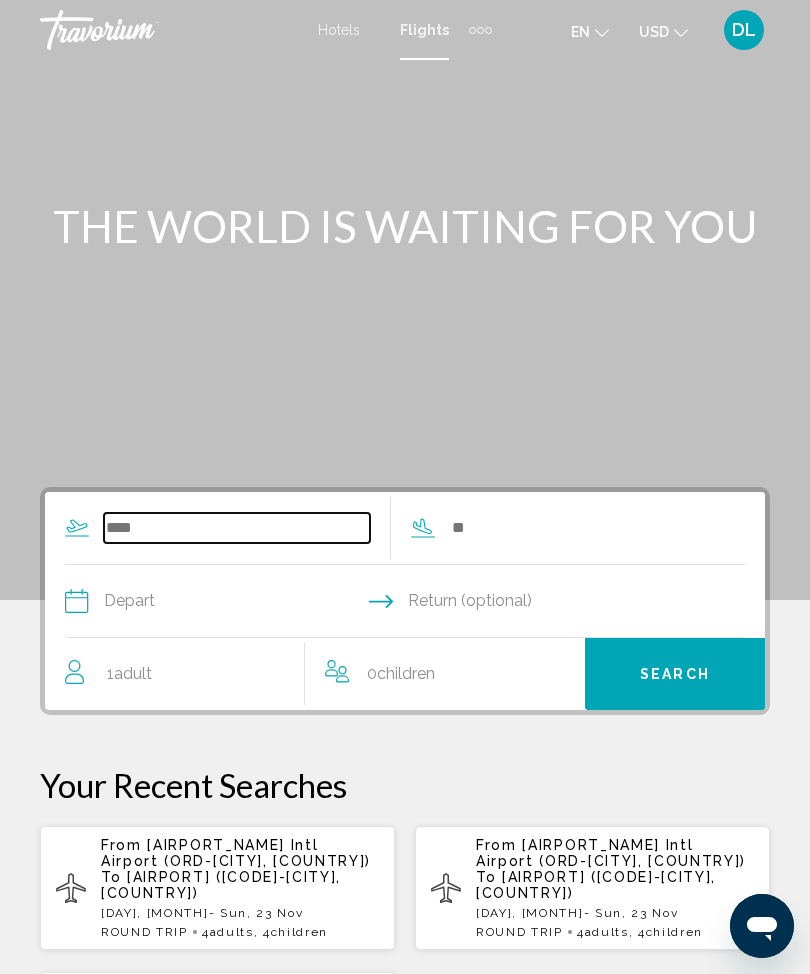 click at bounding box center (237, 528) 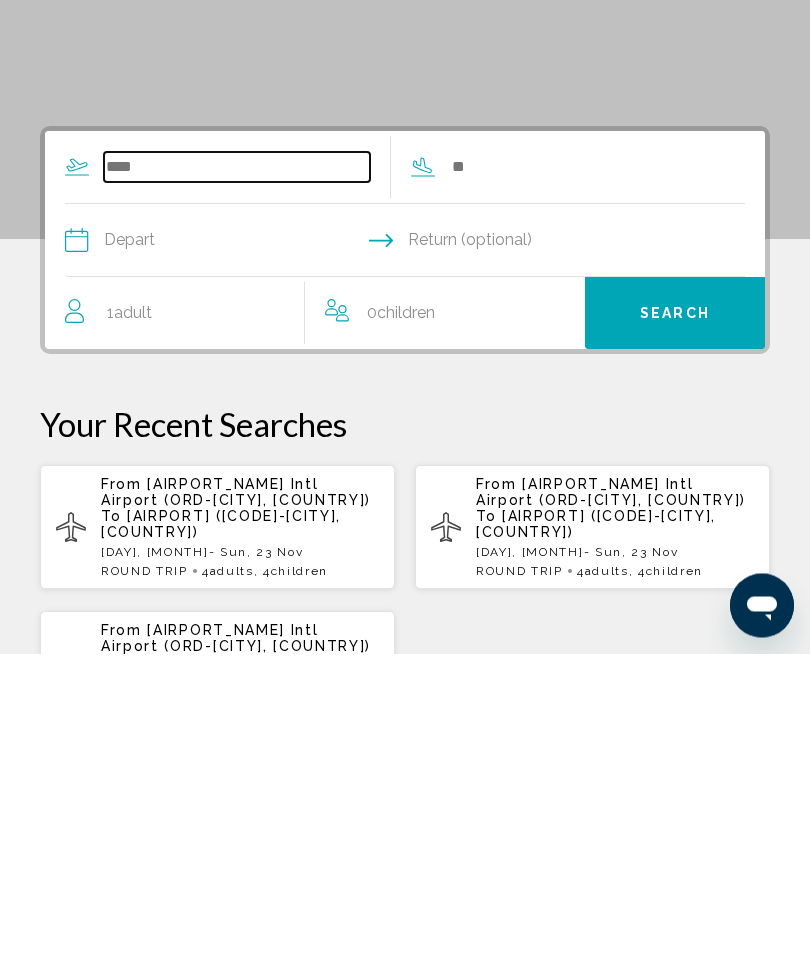 scroll, scrollTop: 101, scrollLeft: 0, axis: vertical 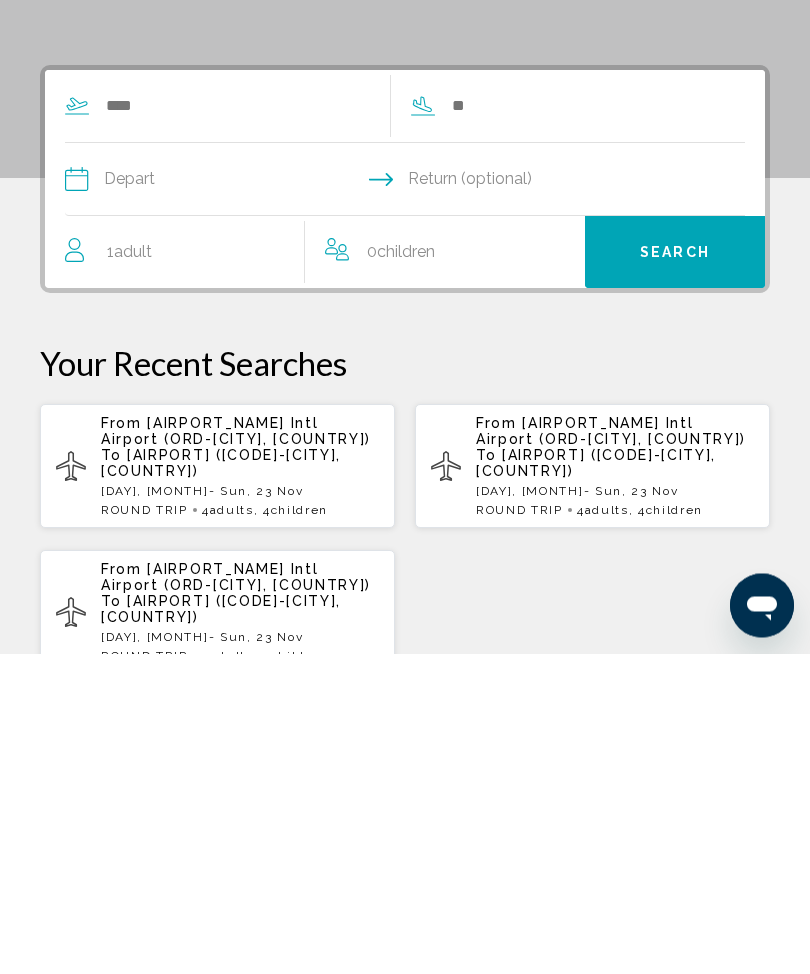 click on "1  Adult Adults" at bounding box center (129, 573) 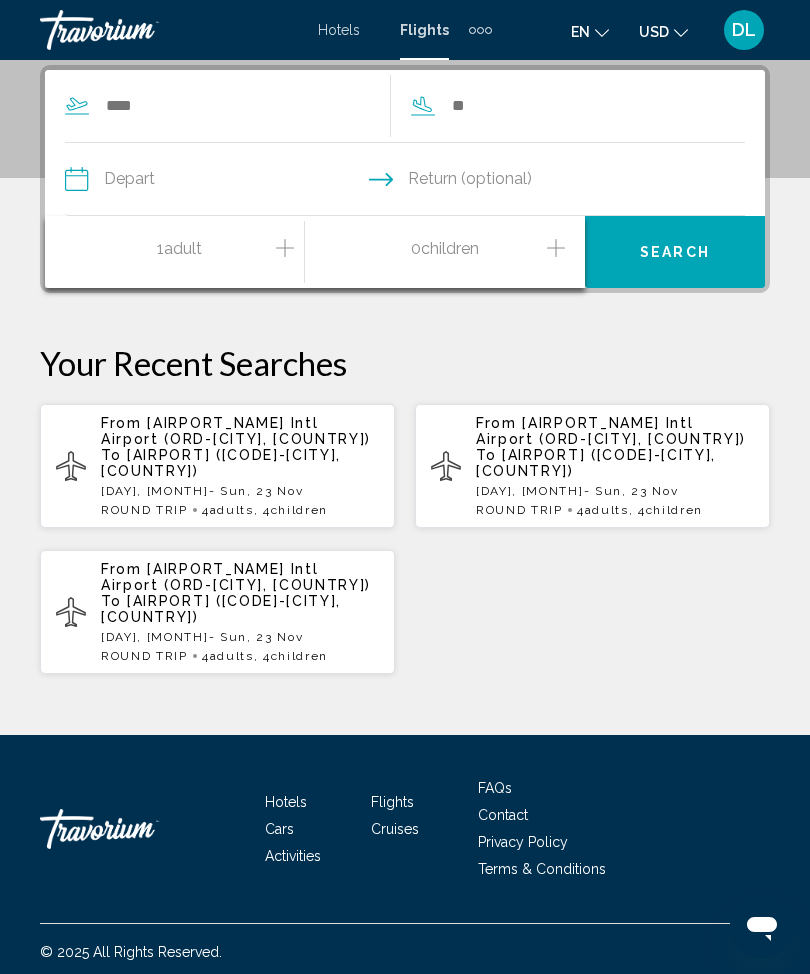 click 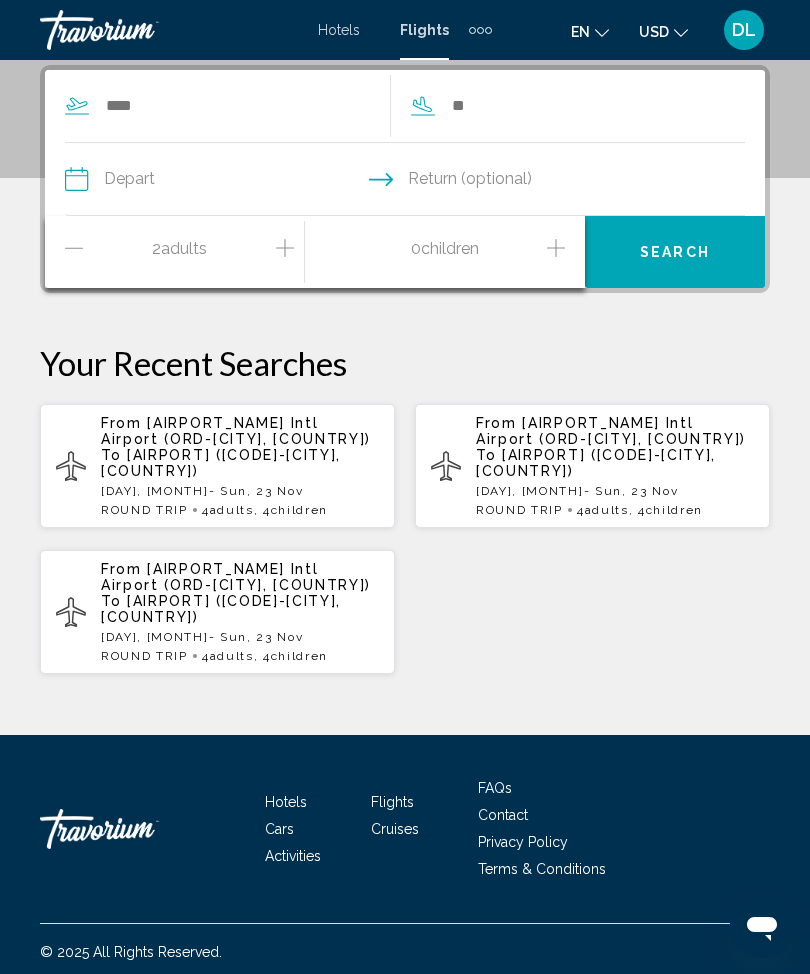 click 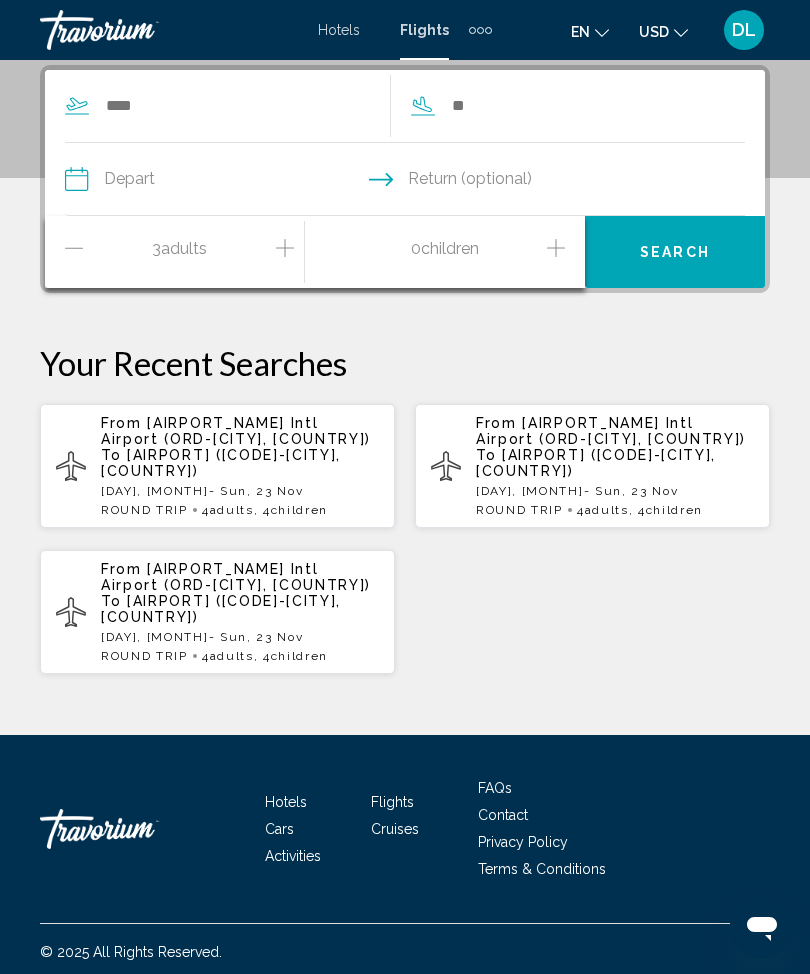 click 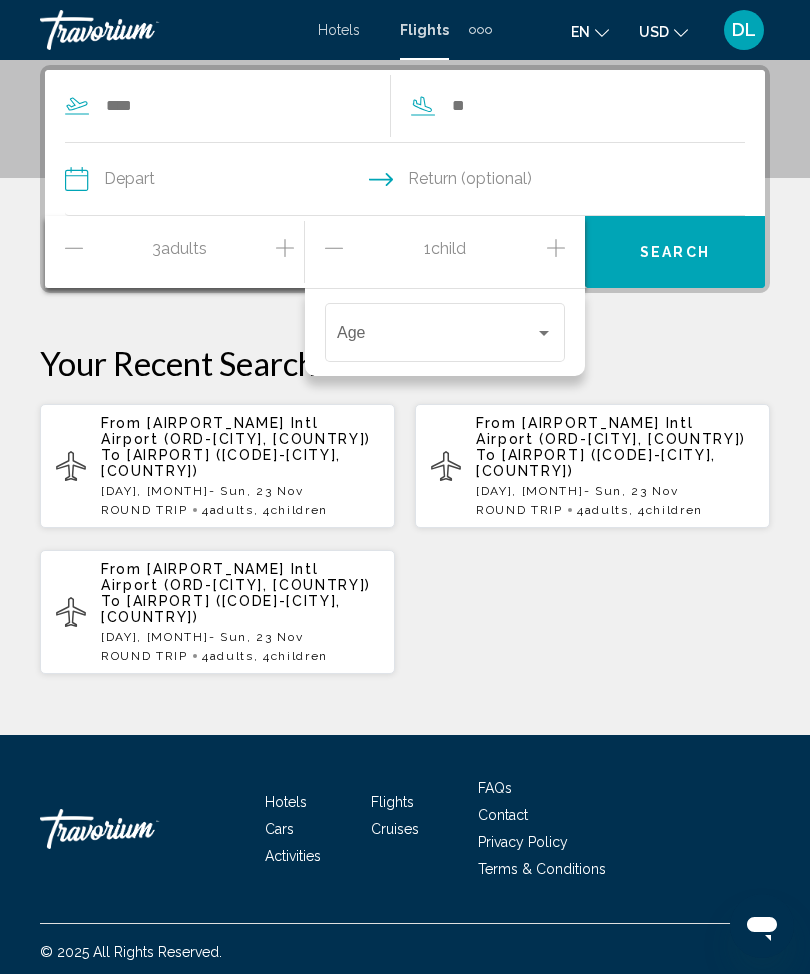 click 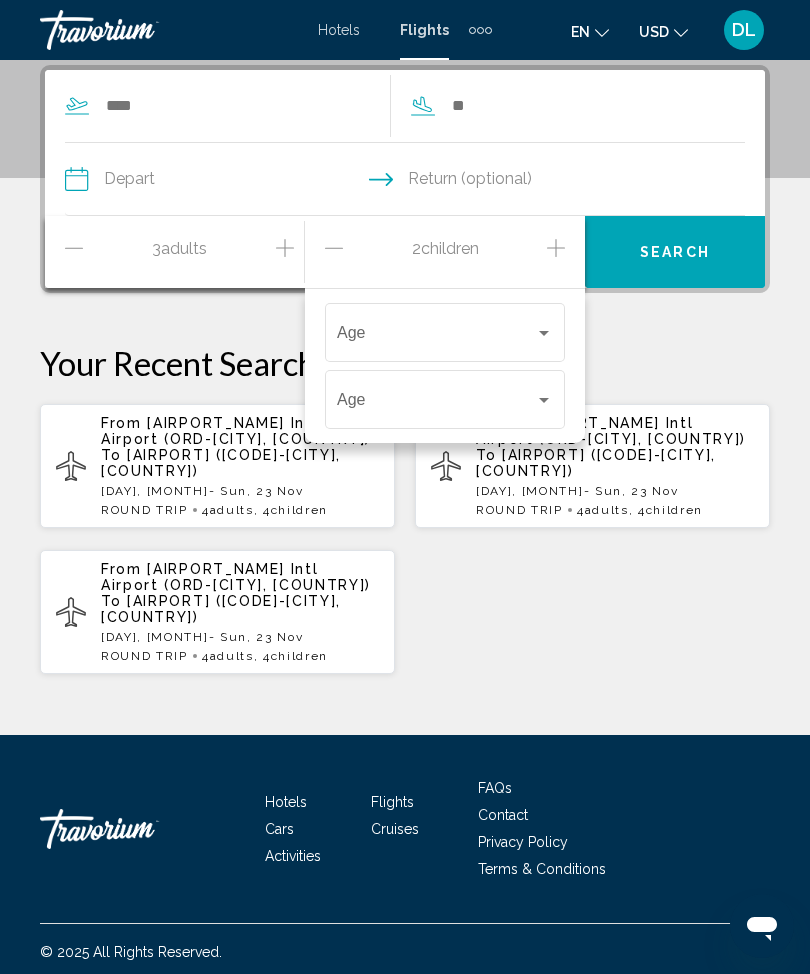 click 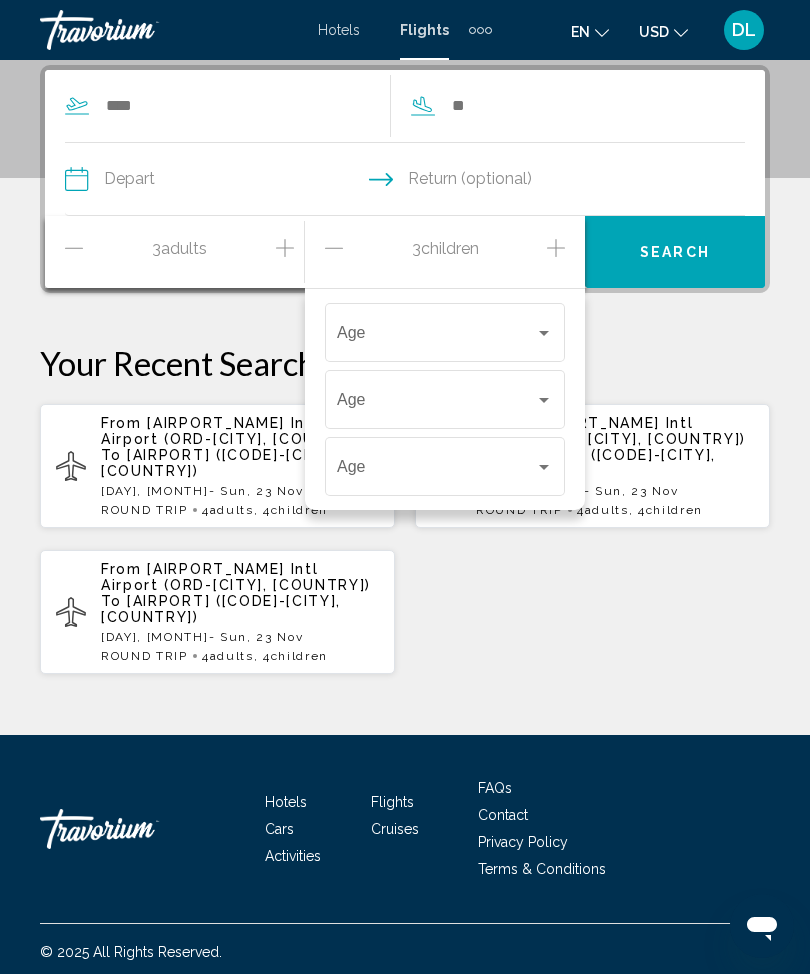click 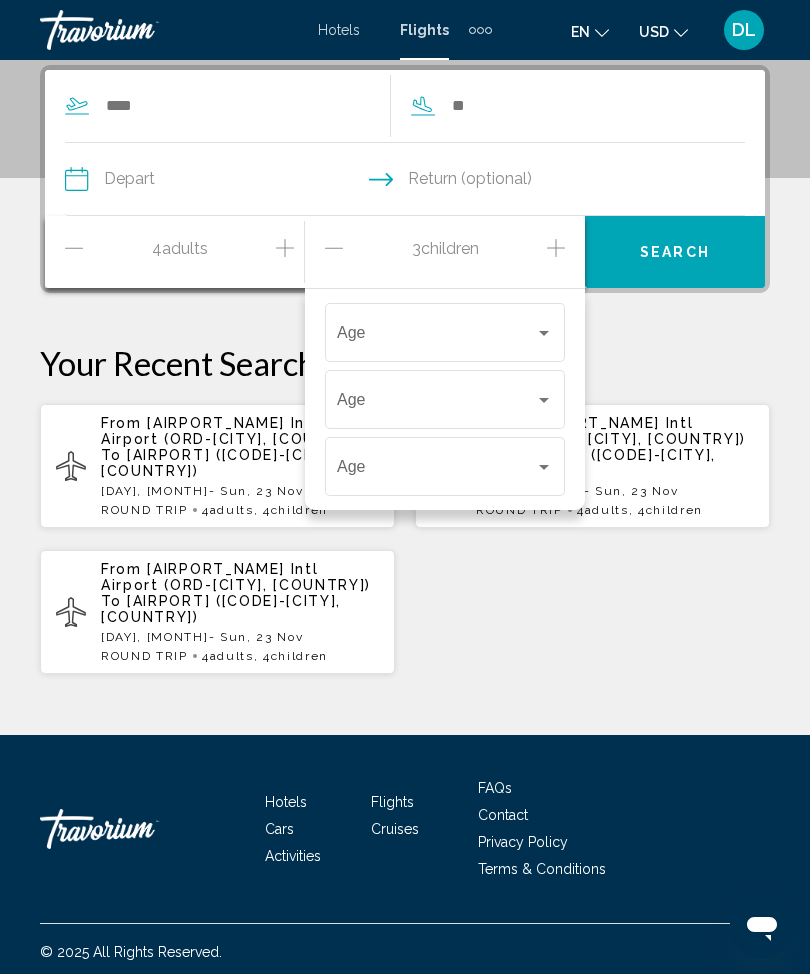 click 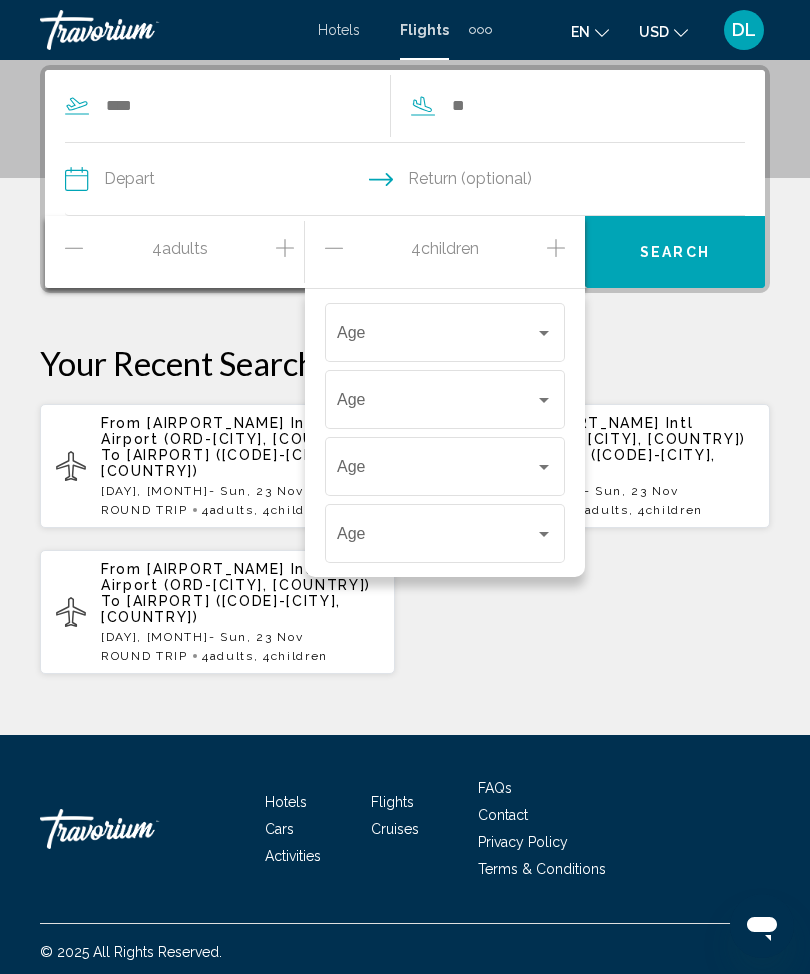 click at bounding box center [436, 337] 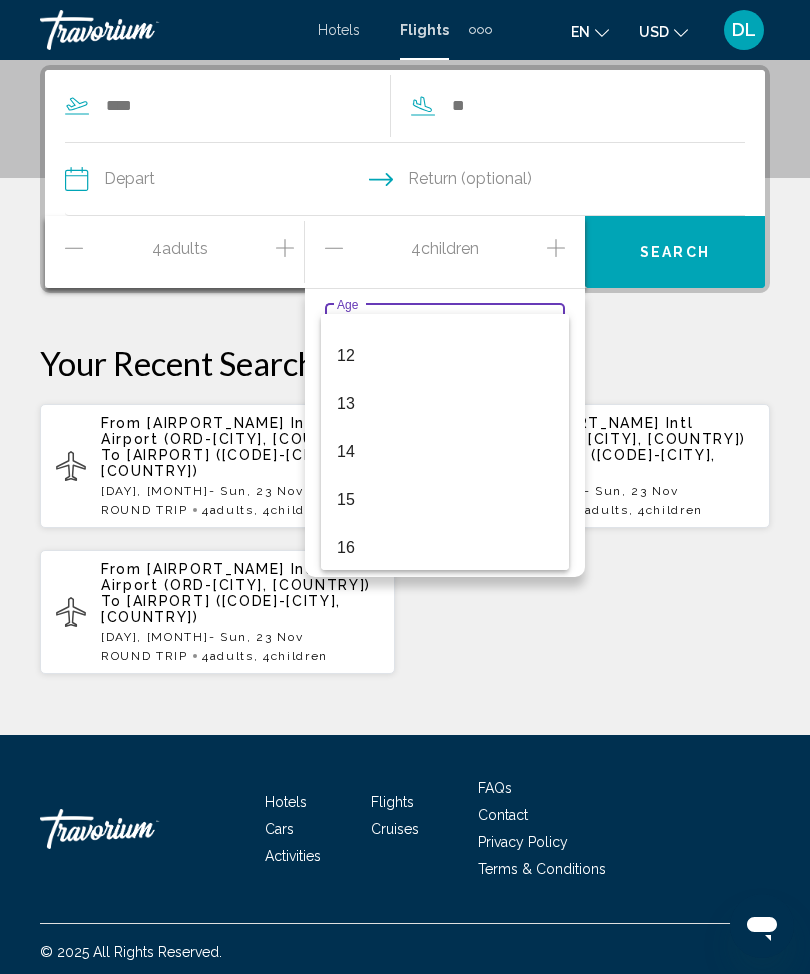 scroll, scrollTop: 577, scrollLeft: 0, axis: vertical 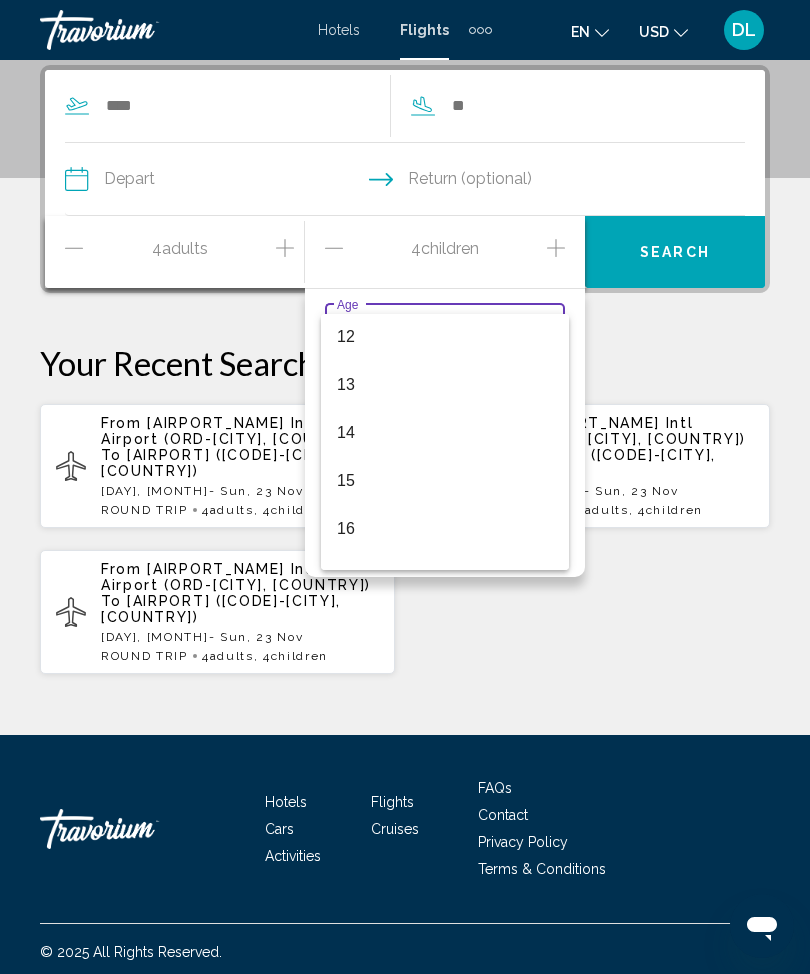 click at bounding box center (405, 487) 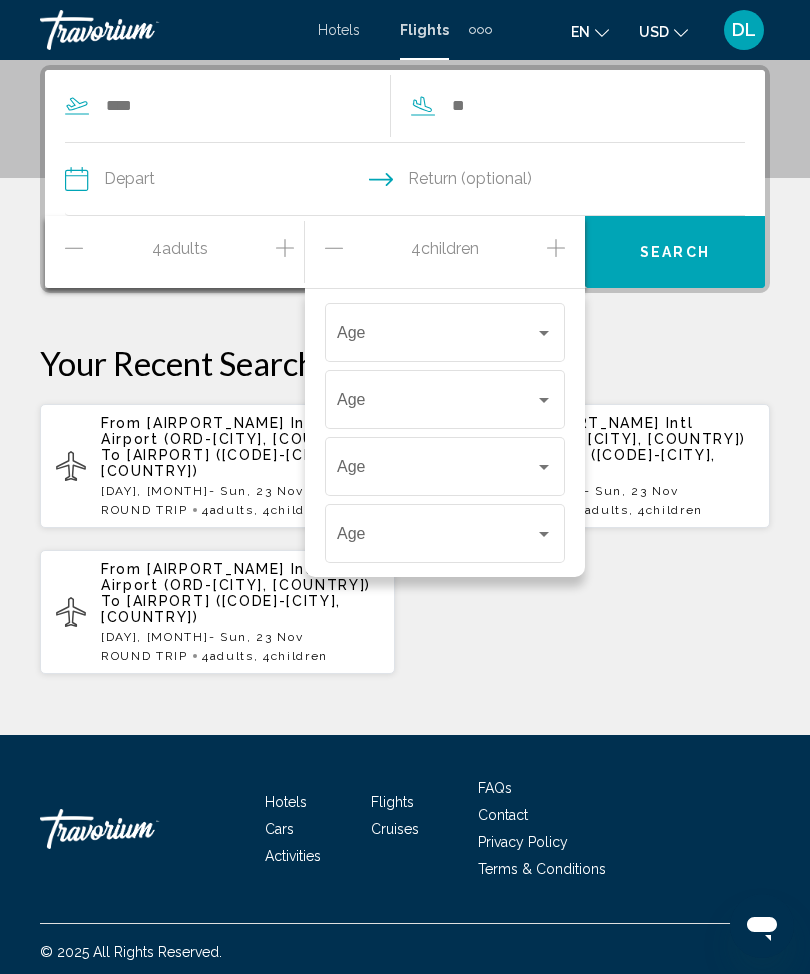 click at bounding box center (436, 337) 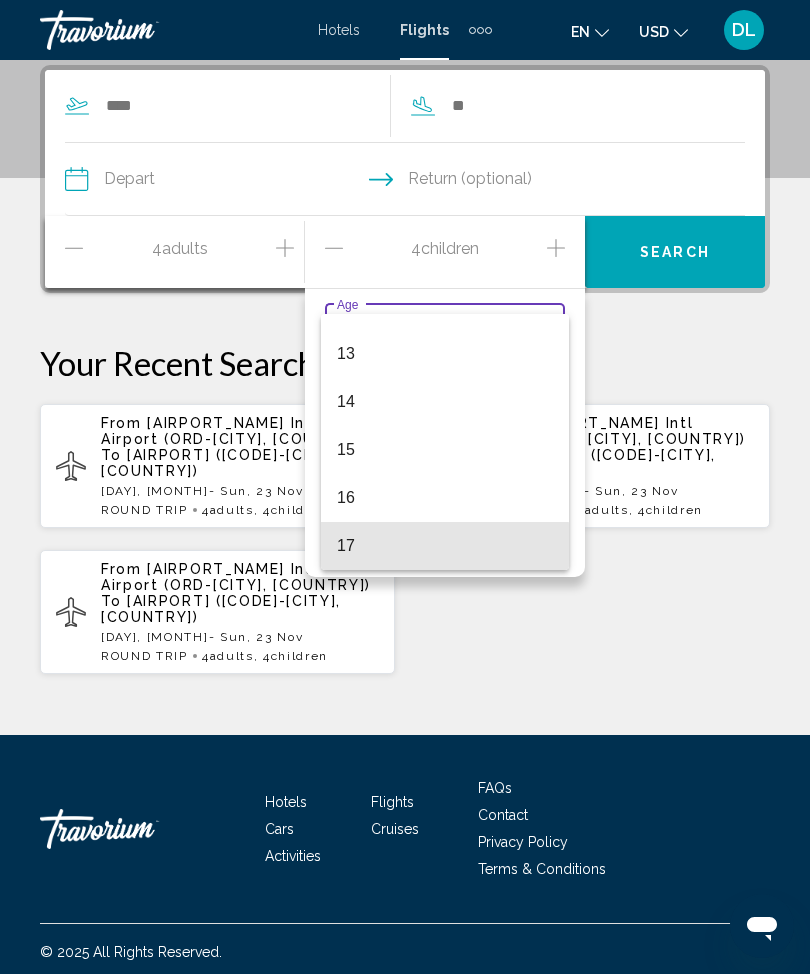 scroll, scrollTop: 601, scrollLeft: 0, axis: vertical 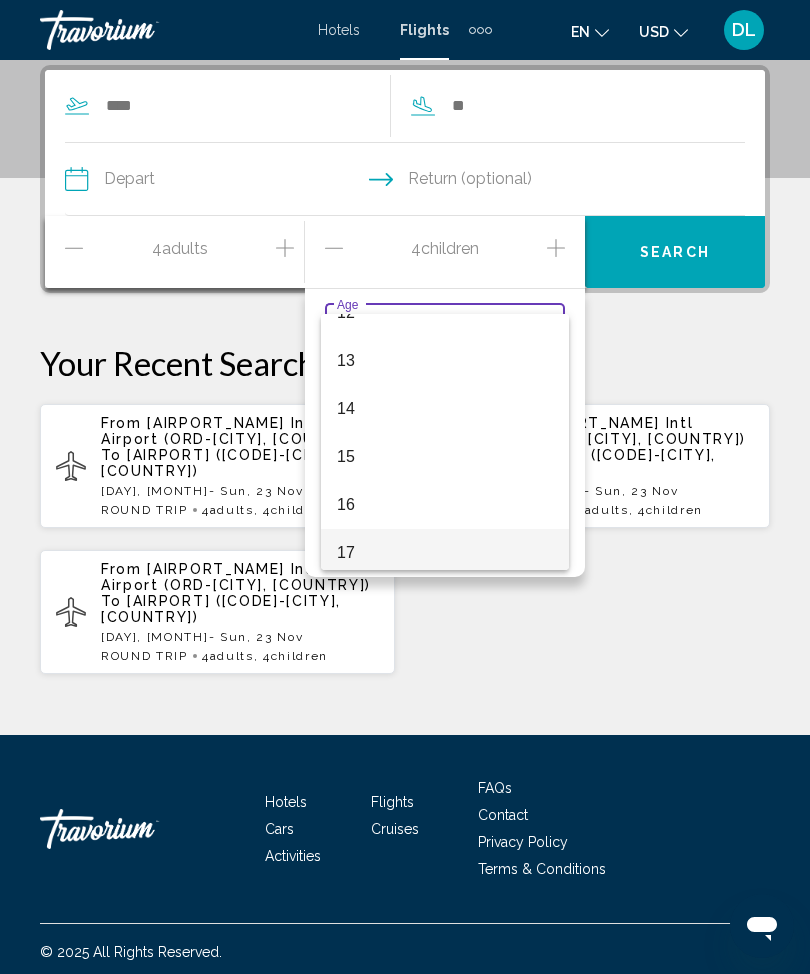 click on "17" at bounding box center [445, 553] 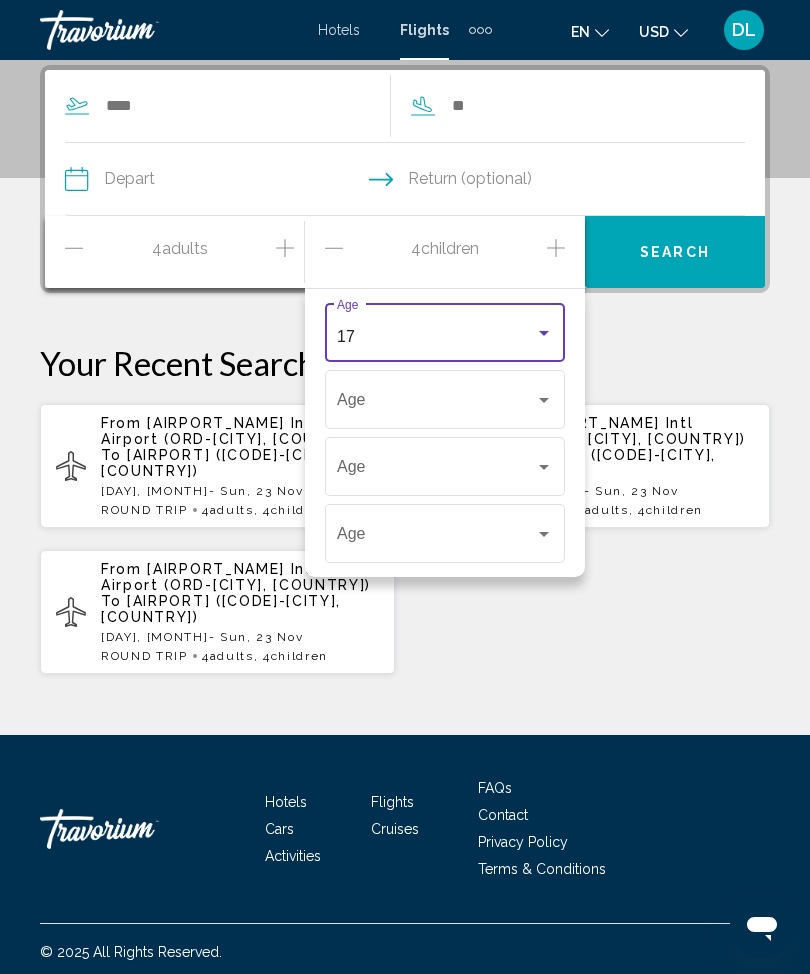 scroll, scrollTop: 608, scrollLeft: 0, axis: vertical 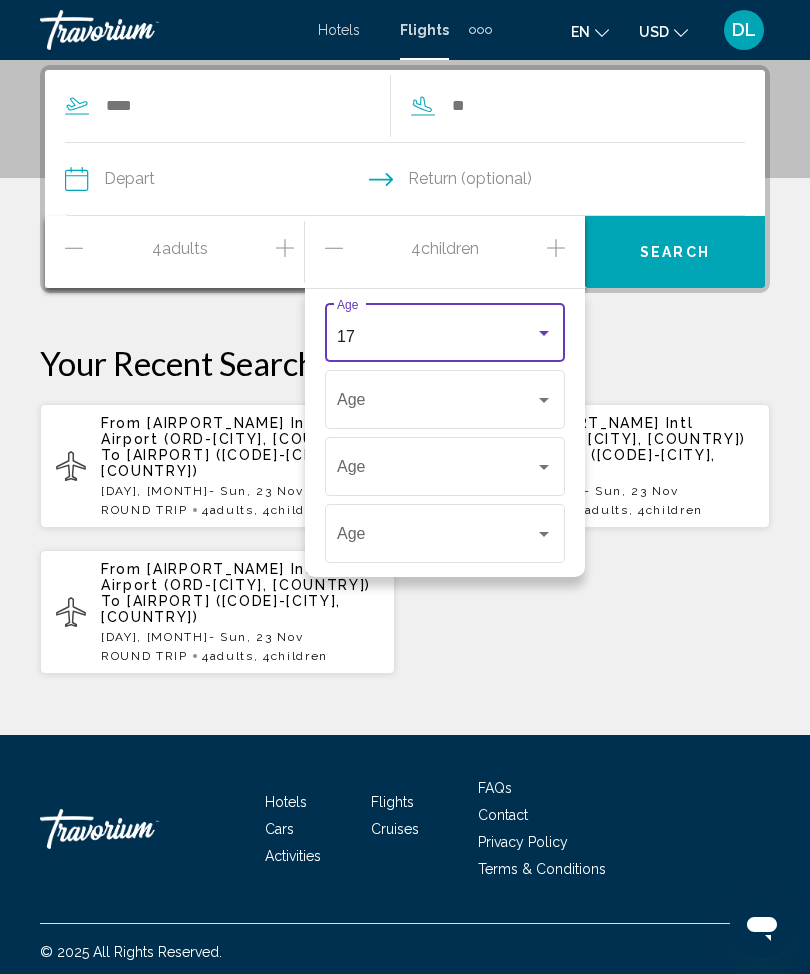 click on "Age" at bounding box center [445, 397] 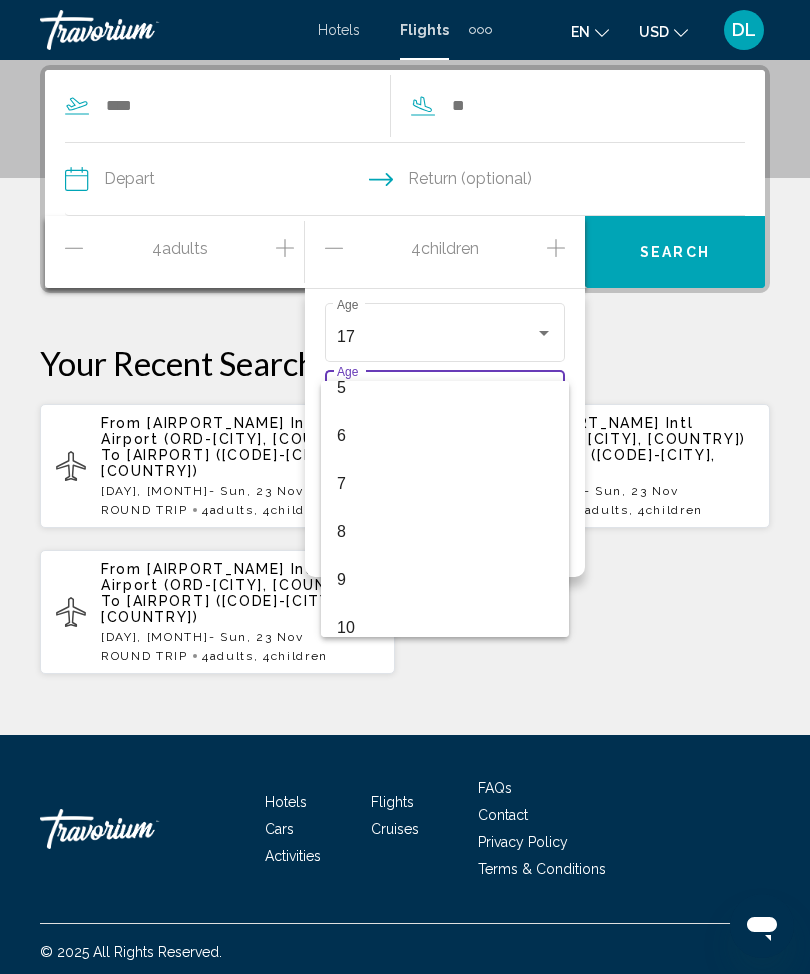 scroll, scrollTop: 266, scrollLeft: 0, axis: vertical 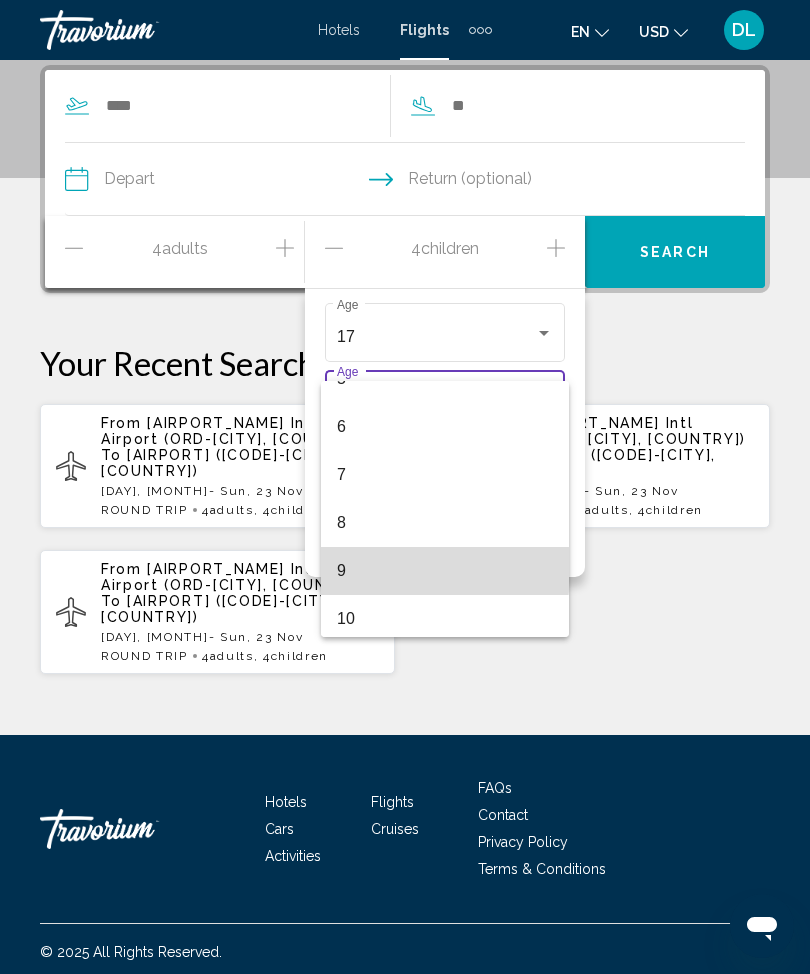 click on "9" at bounding box center [445, 571] 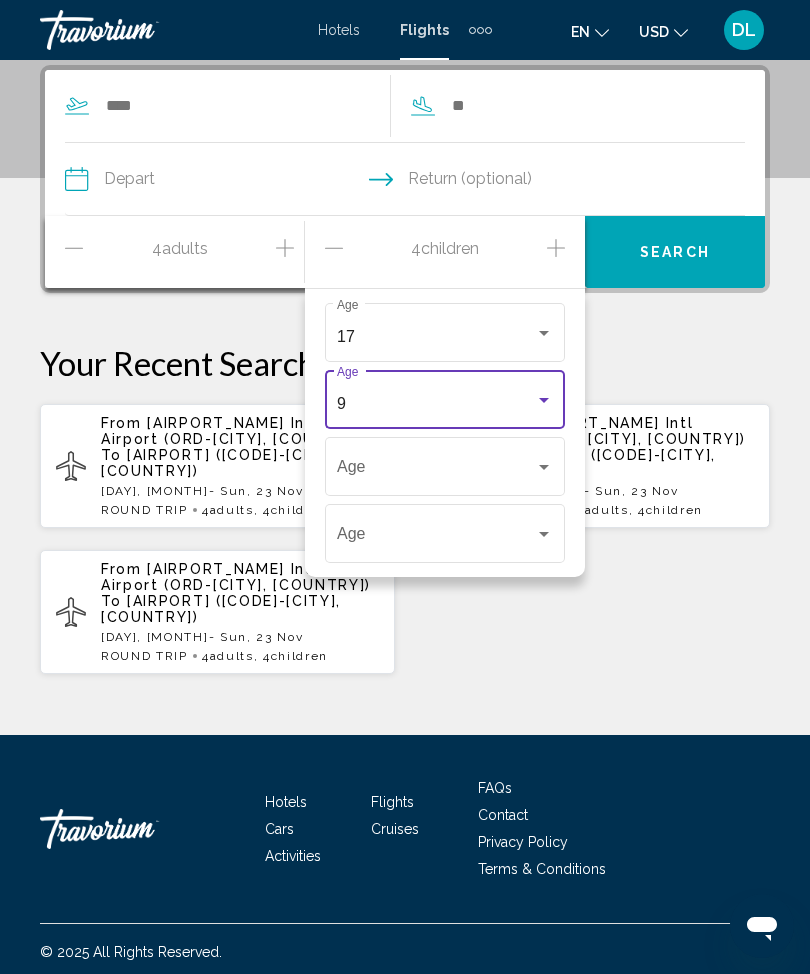 click on "Age" at bounding box center [445, 464] 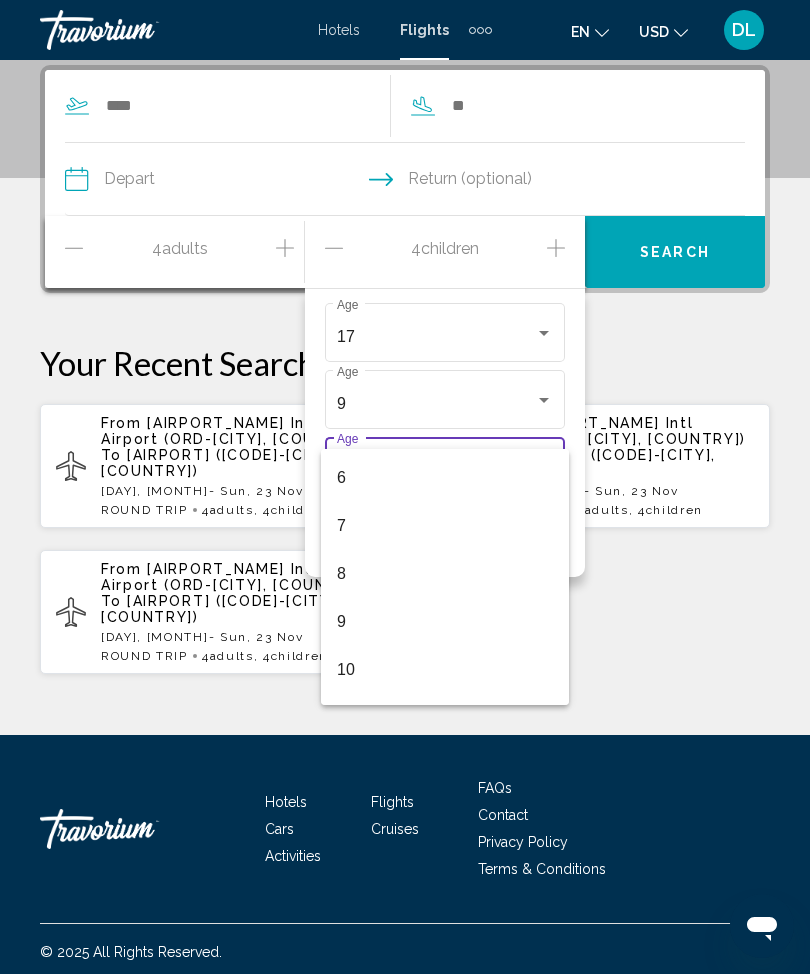 scroll, scrollTop: 295, scrollLeft: 0, axis: vertical 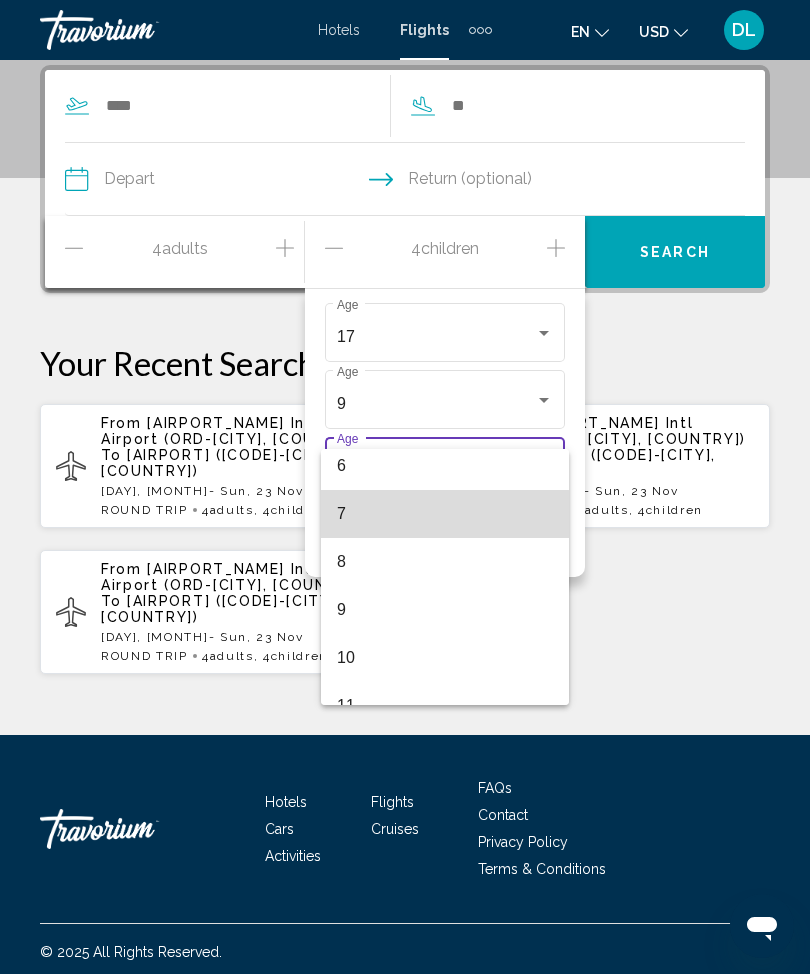 click on "7" at bounding box center (445, 514) 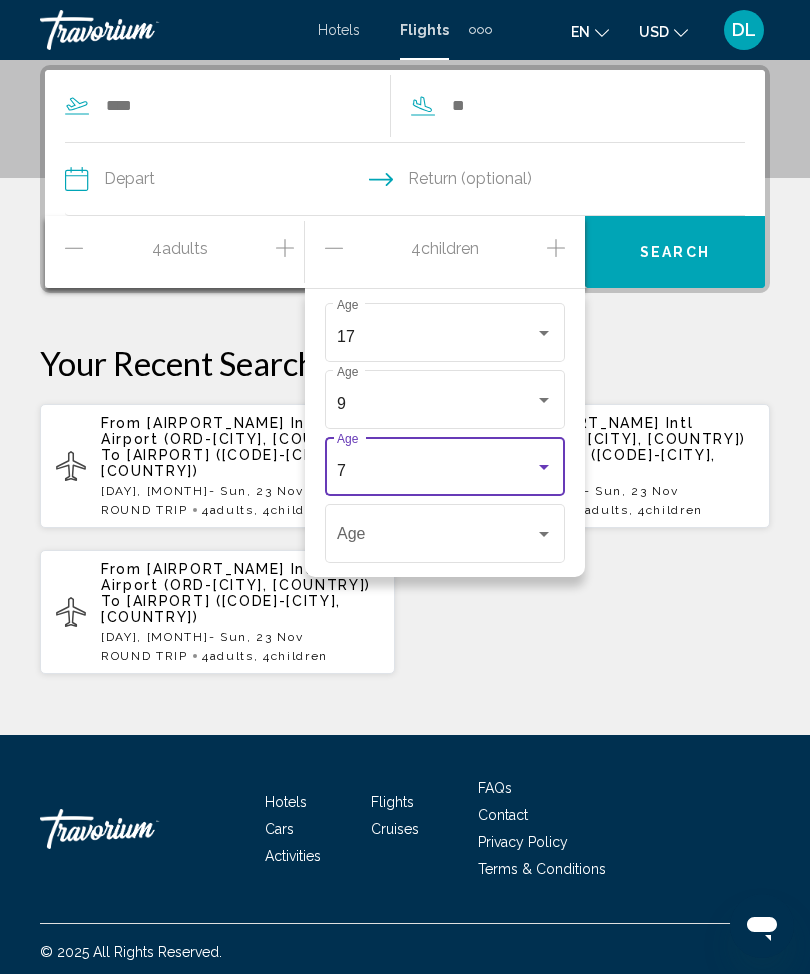 click on "Age" at bounding box center [445, 531] 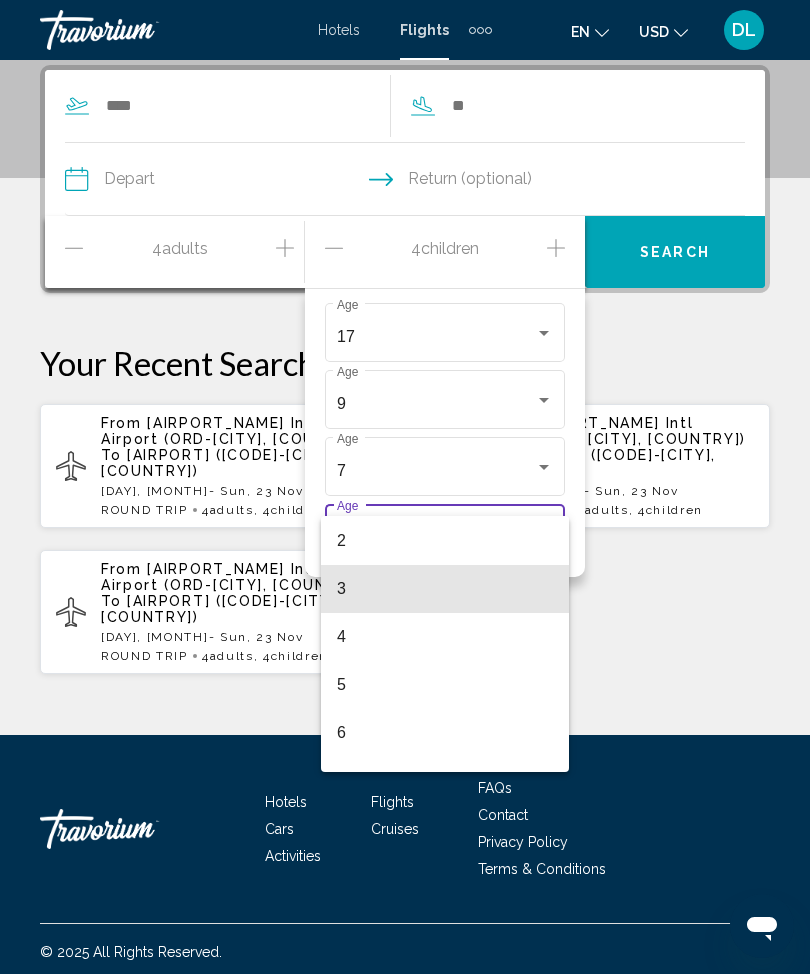 scroll, scrollTop: 129, scrollLeft: 0, axis: vertical 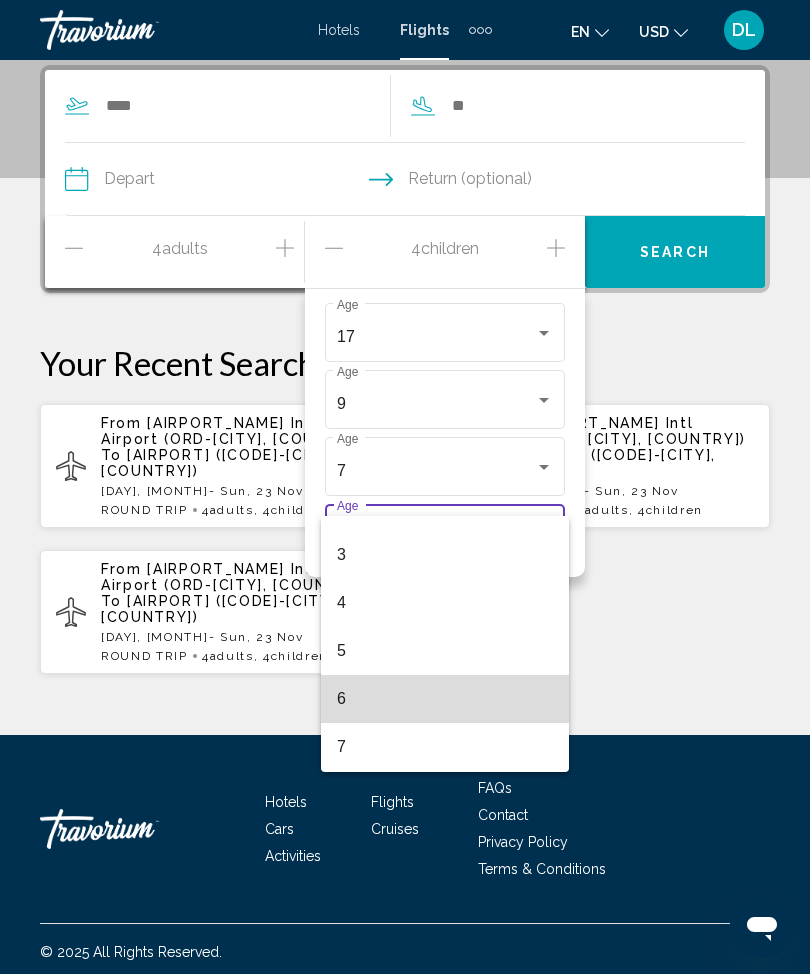 click on "6" at bounding box center [445, 699] 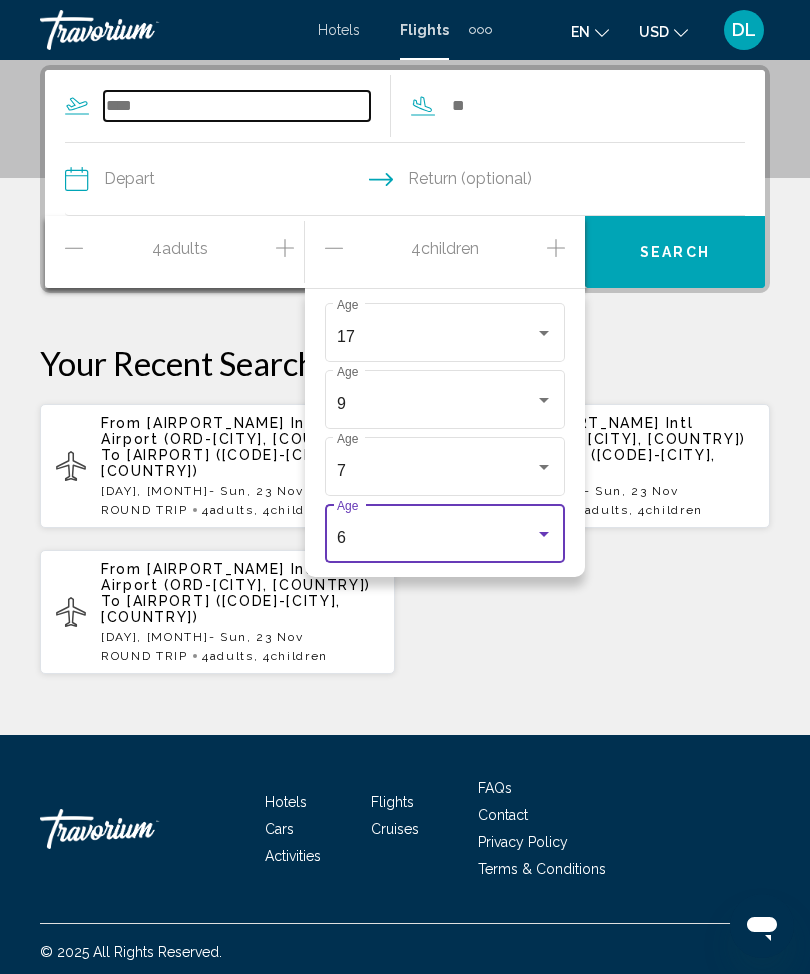 click at bounding box center (237, 106) 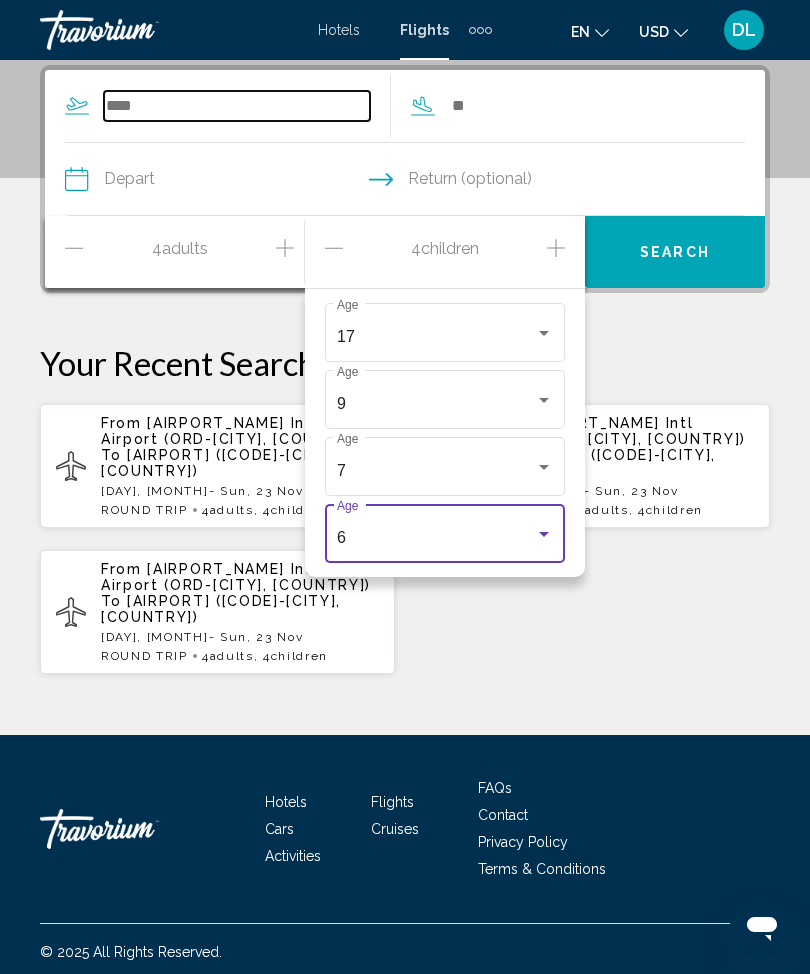 scroll, scrollTop: 421, scrollLeft: 0, axis: vertical 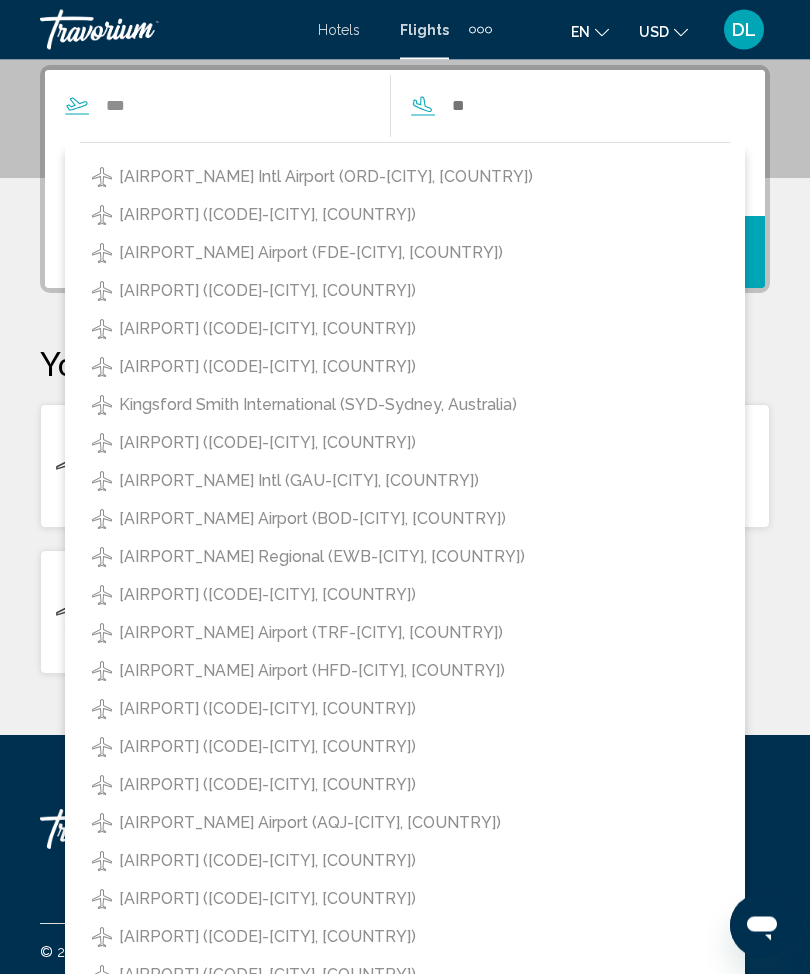 click on "[AIRPORT_NAME] Intl Airport (ORD-[CITY], [COUNTRY])" at bounding box center (326, 178) 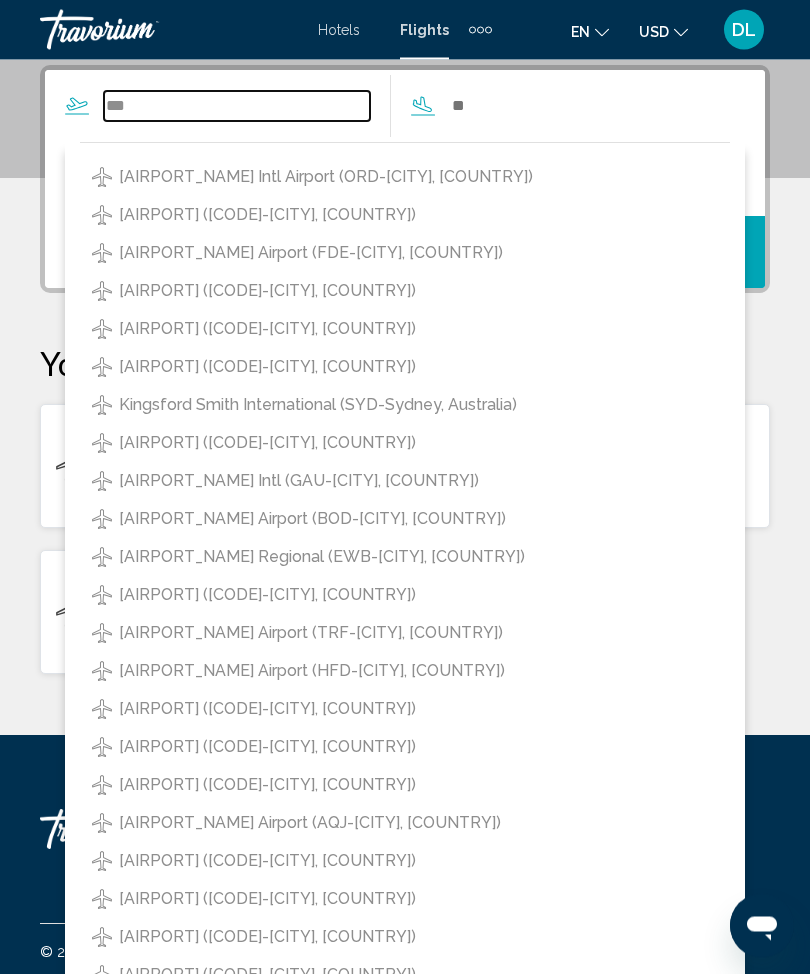 type on "**********" 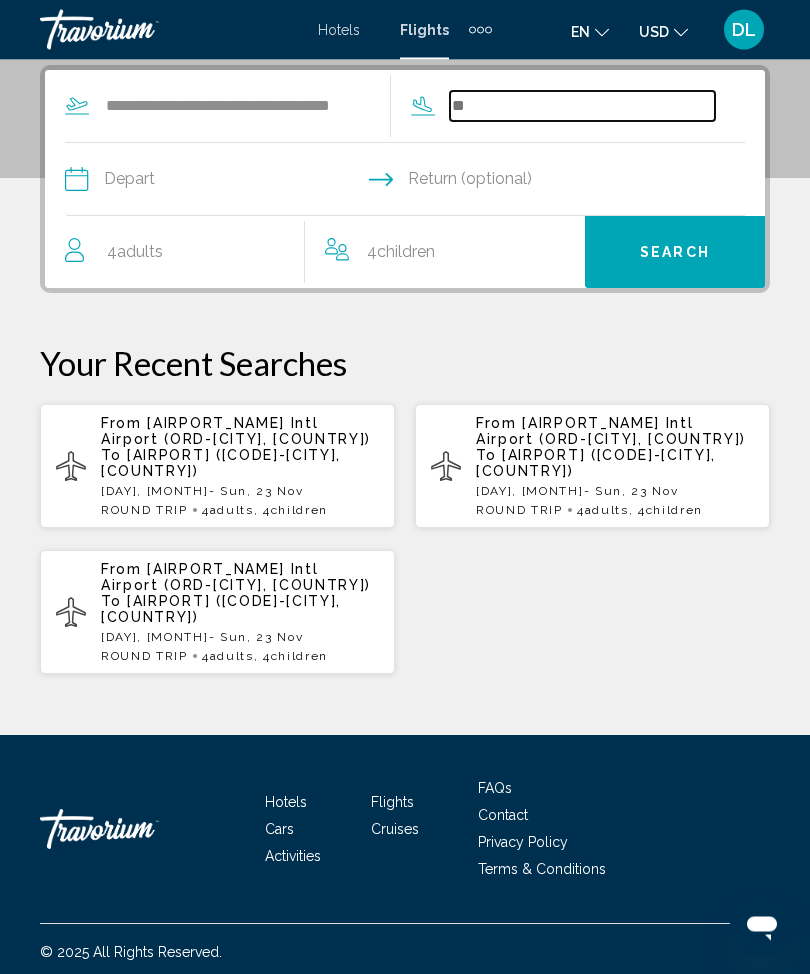 click at bounding box center [583, 107] 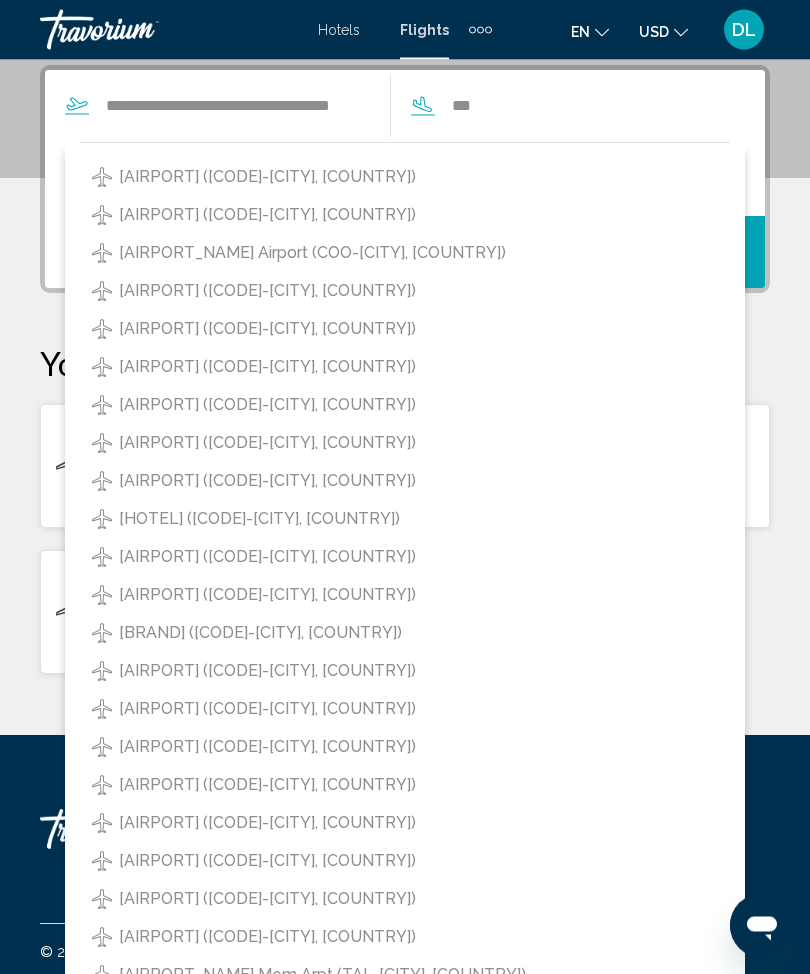 click on "[AIRPORT] ([CODE]-[CITY], [COUNTRY])" at bounding box center (267, 368) 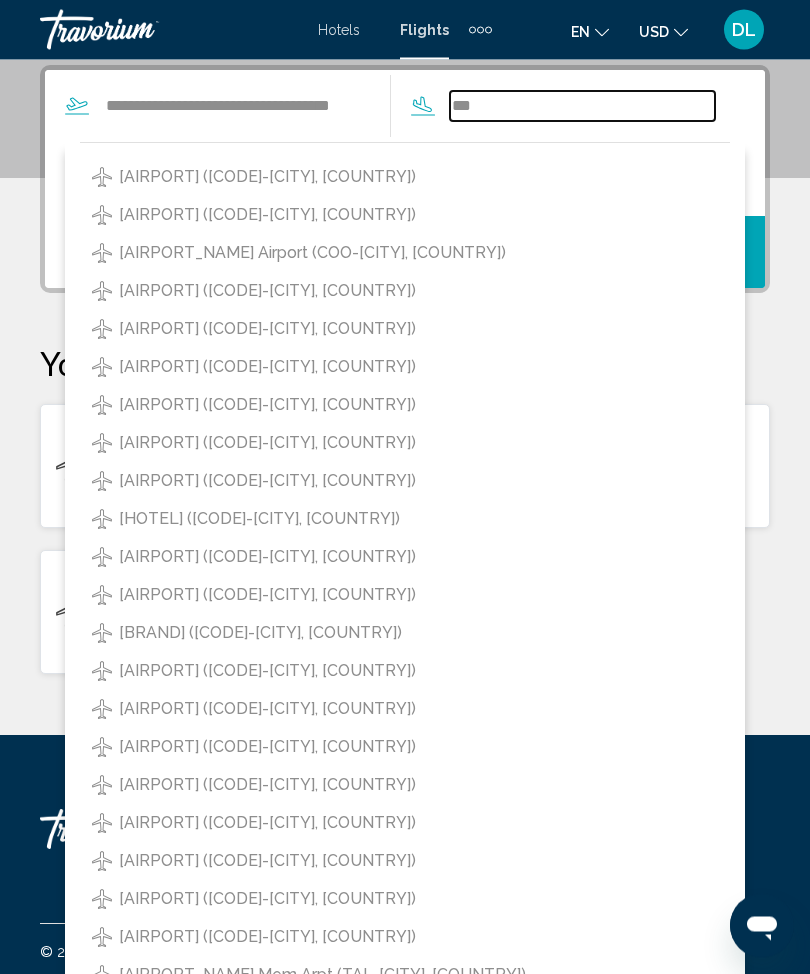 type on "**********" 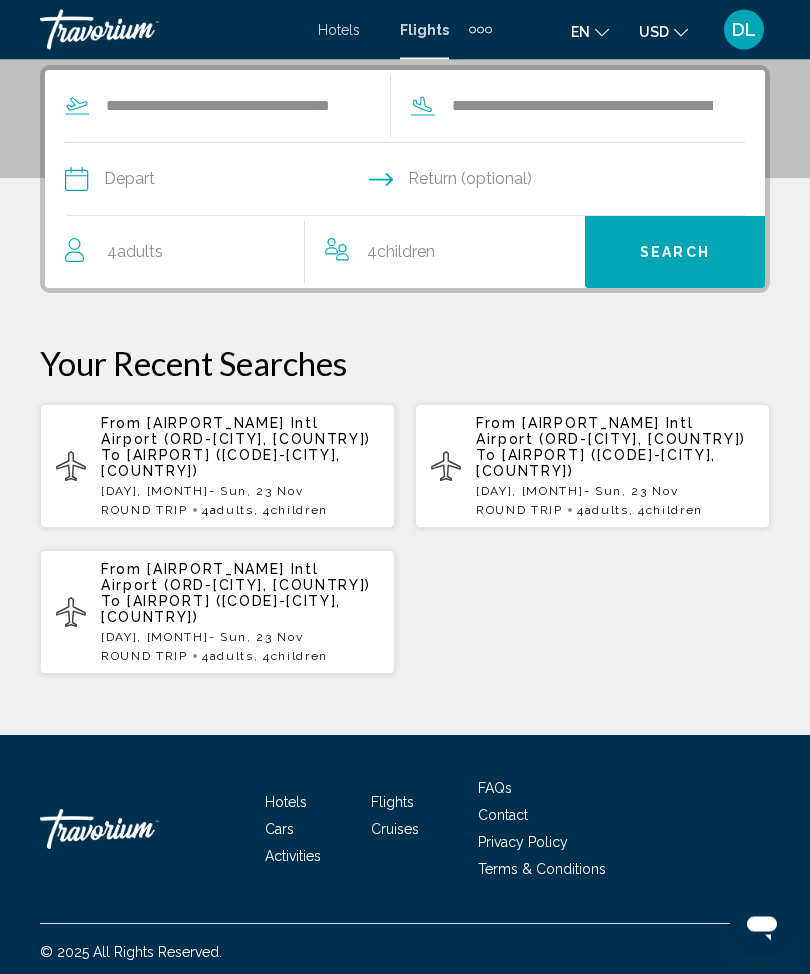 click at bounding box center [234, 183] 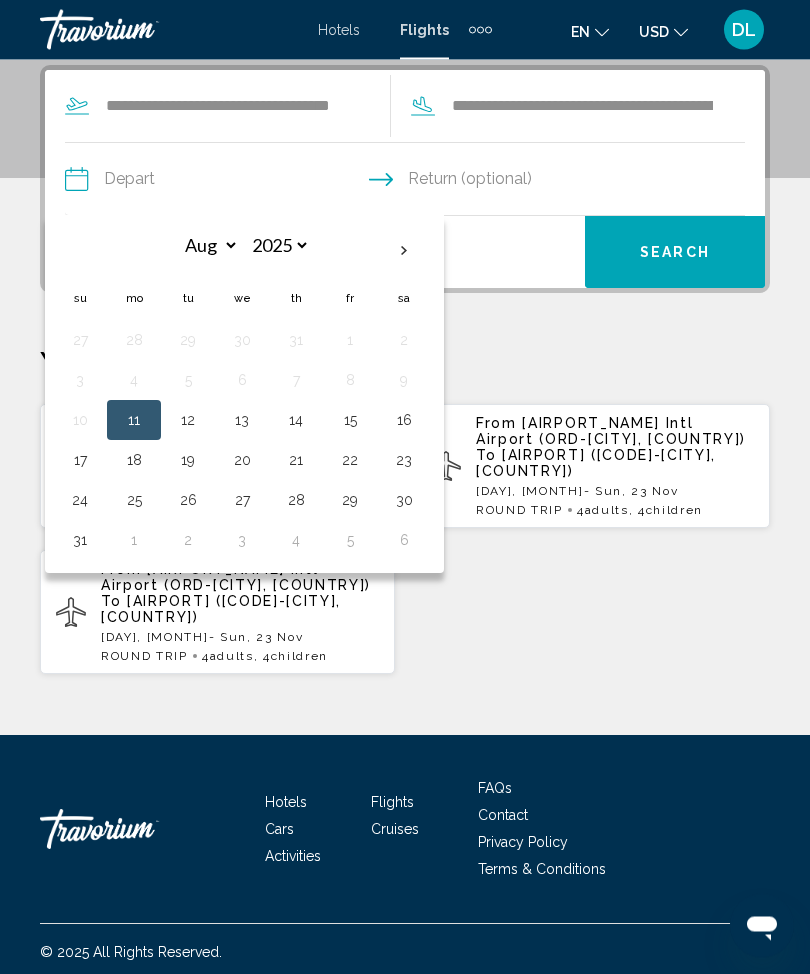 scroll, scrollTop: 422, scrollLeft: 0, axis: vertical 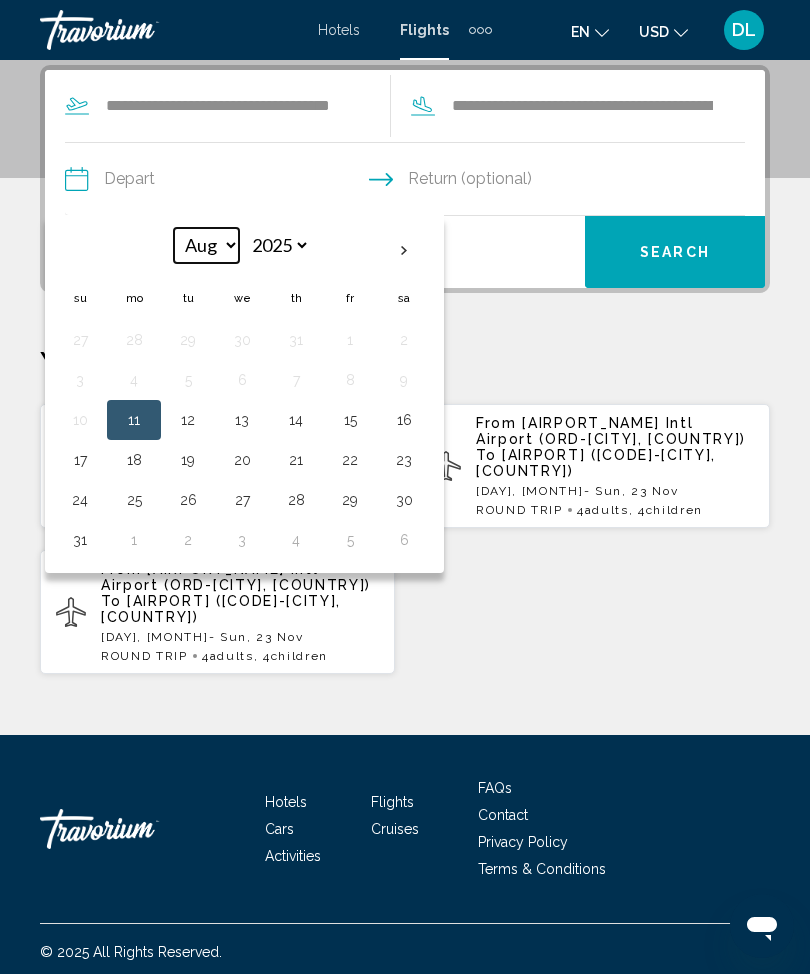 click on "*** *** *** *** *** *** *** *** *** *** *** ***" at bounding box center (206, 245) 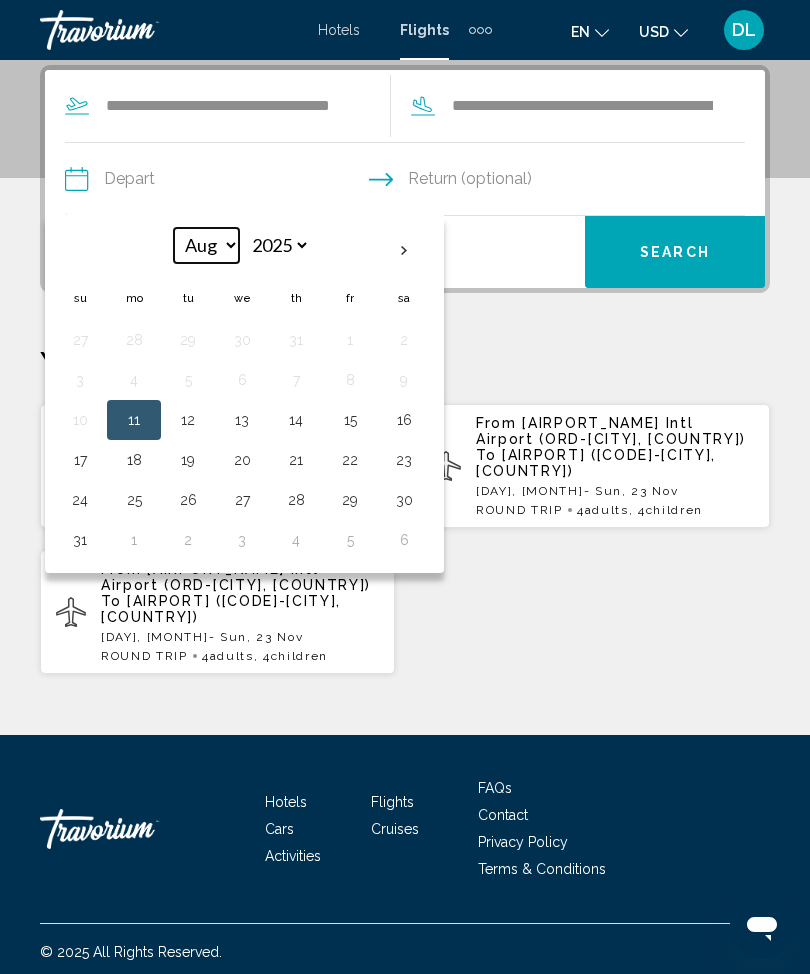select on "**" 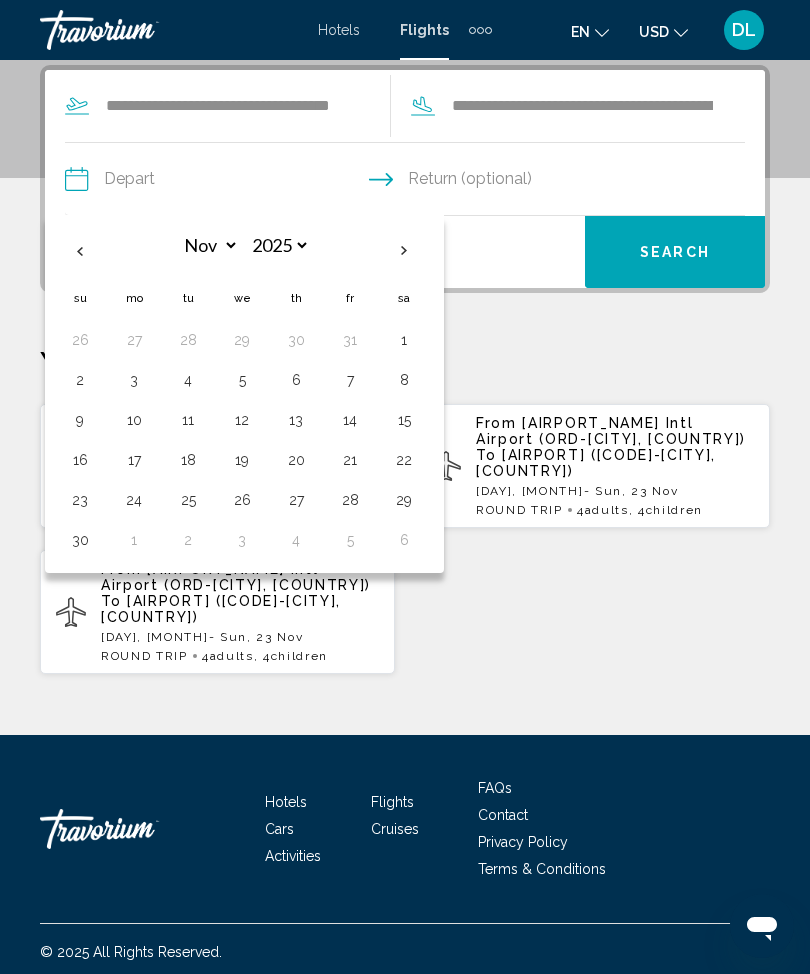 click on "19" at bounding box center [242, 460] 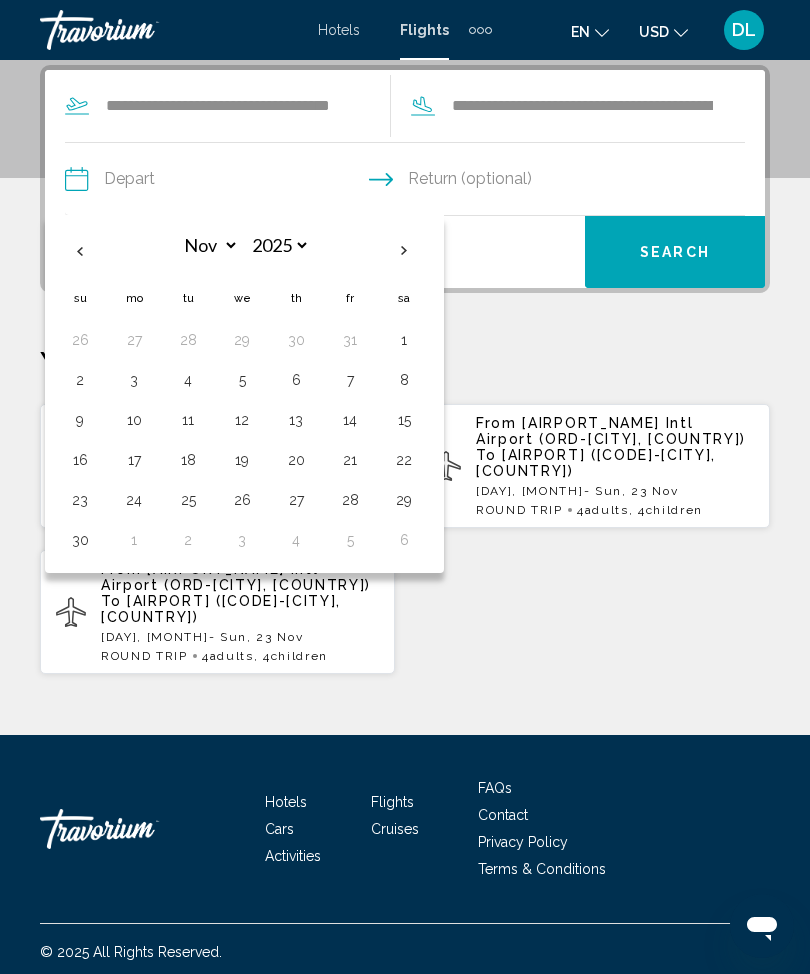 select on "**" 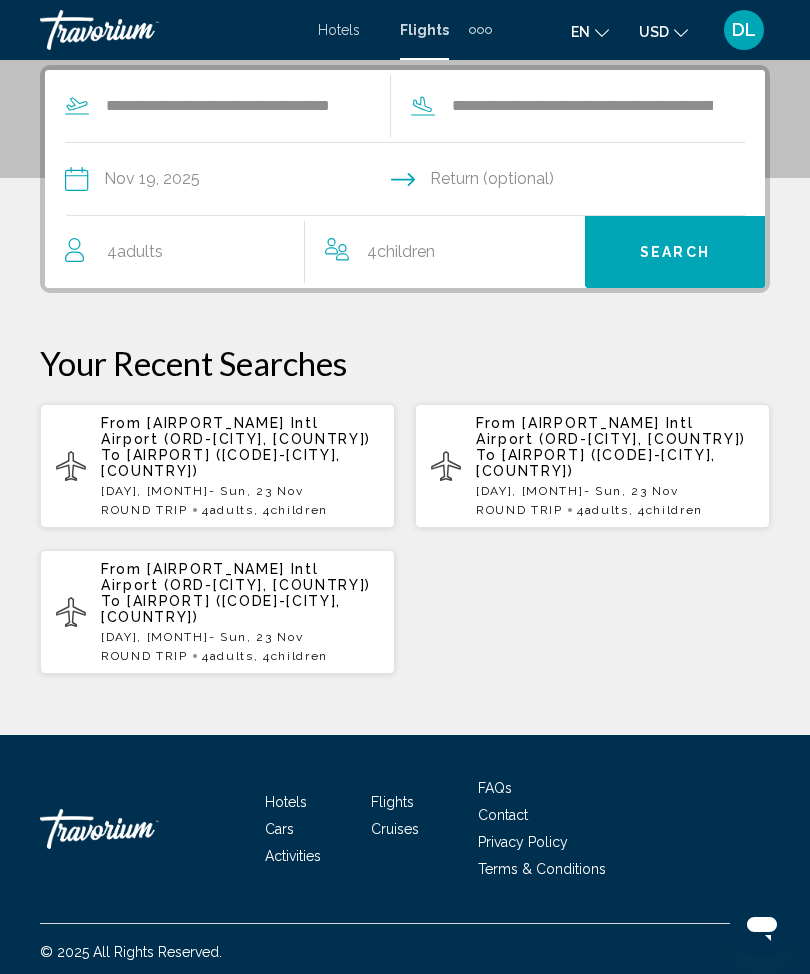 click at bounding box center [579, 182] 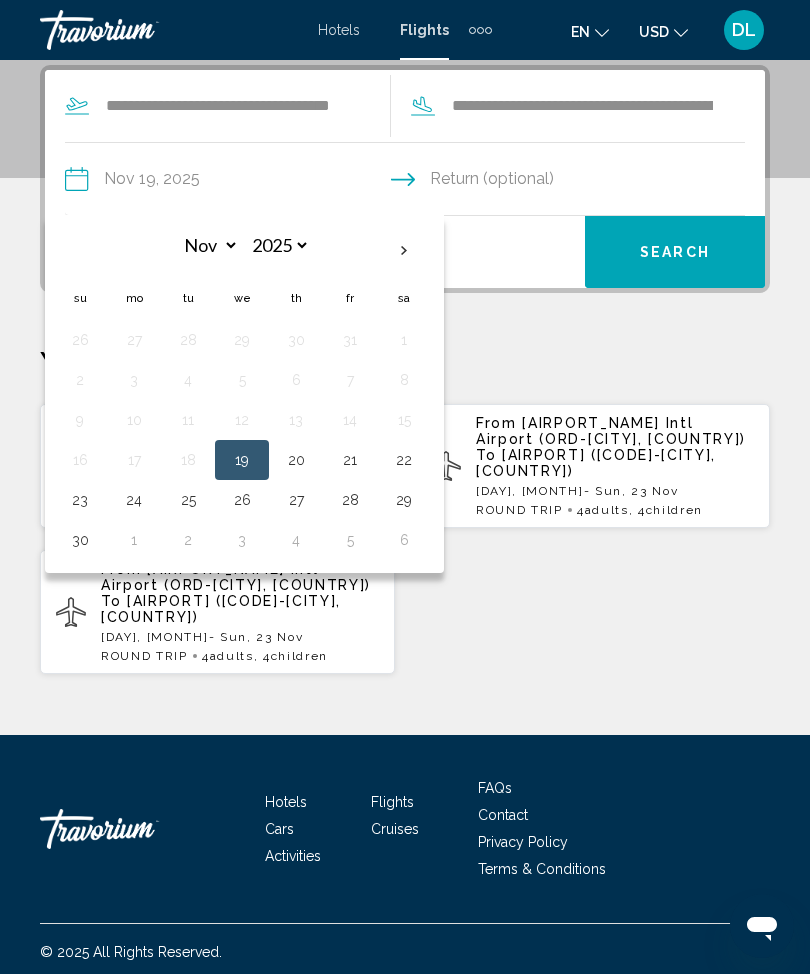 click on "23" at bounding box center [80, 500] 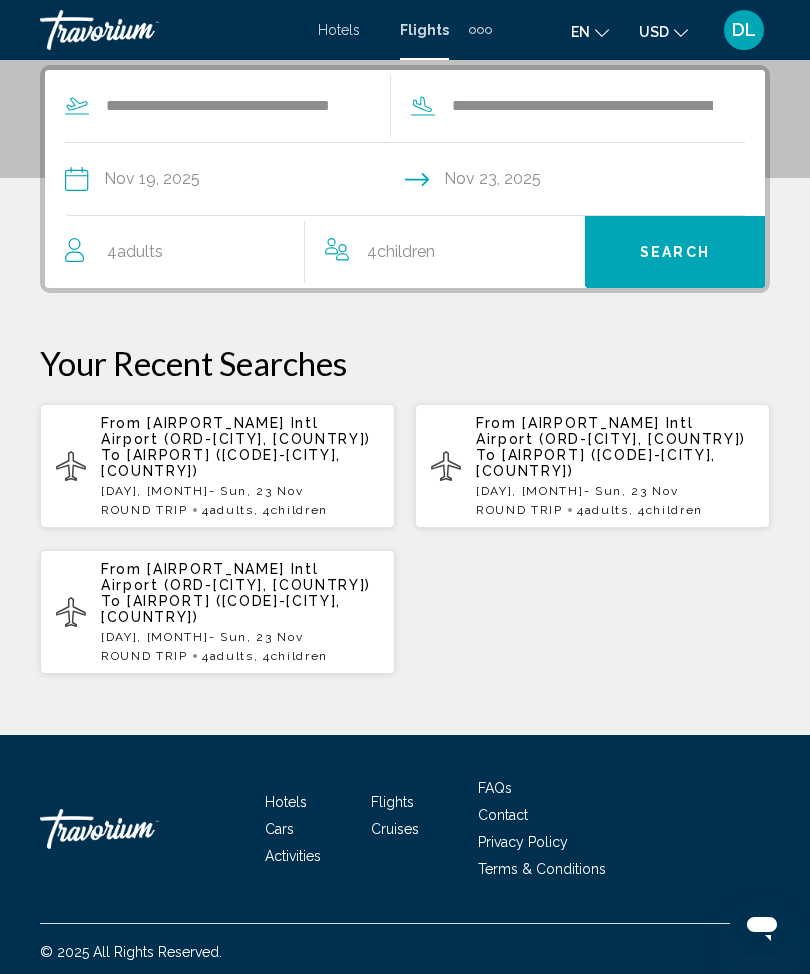 click on "Search" at bounding box center (675, 253) 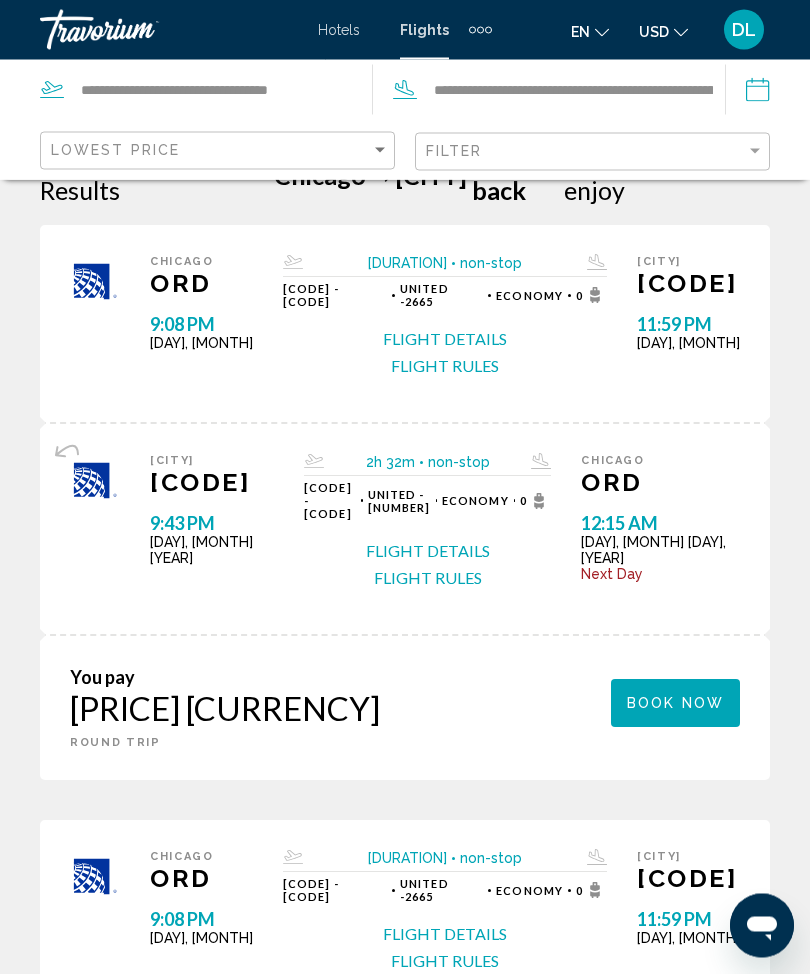scroll, scrollTop: 0, scrollLeft: 0, axis: both 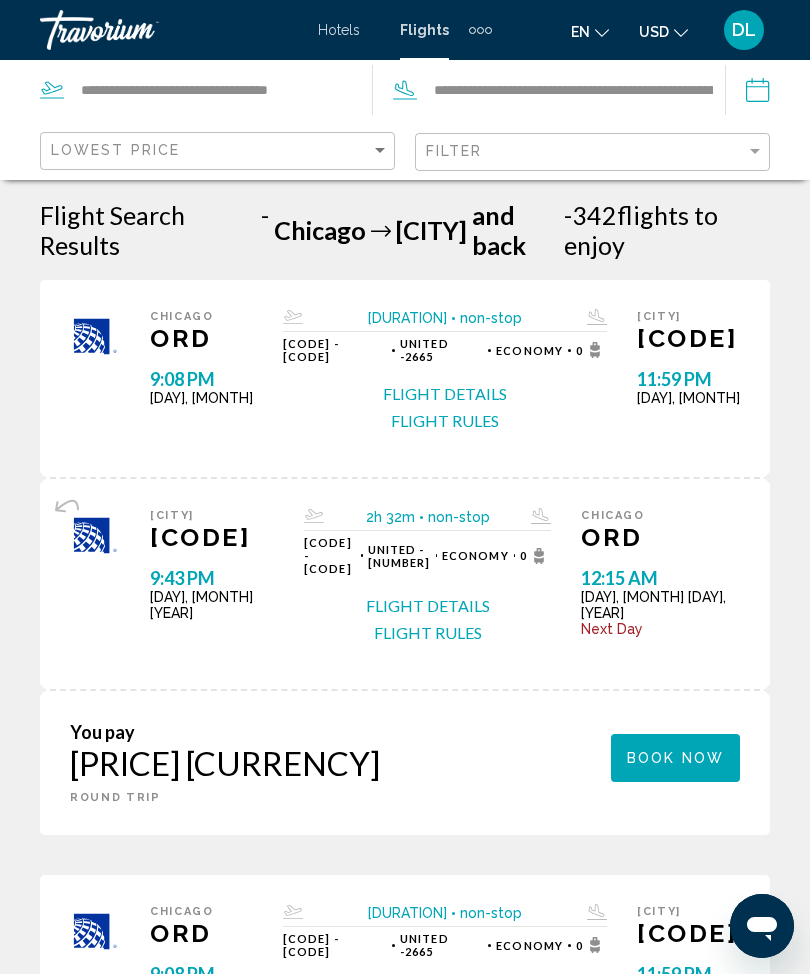 click at bounding box center (745, 93) 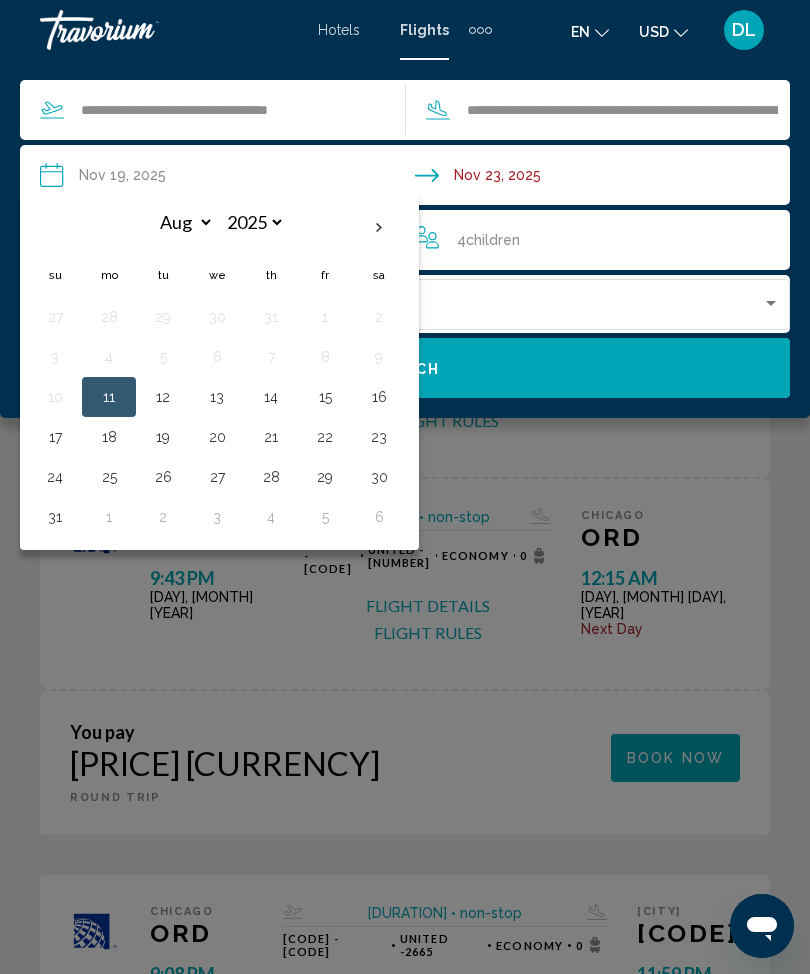 click at bounding box center (606, 178) 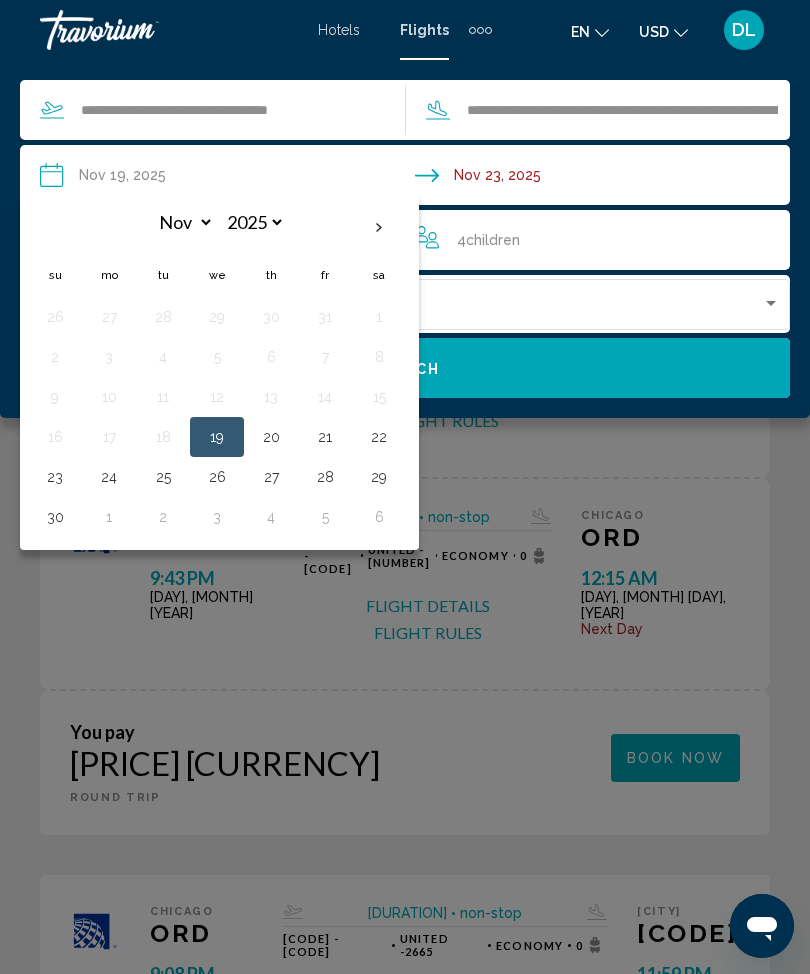 click on "20" at bounding box center [271, 437] 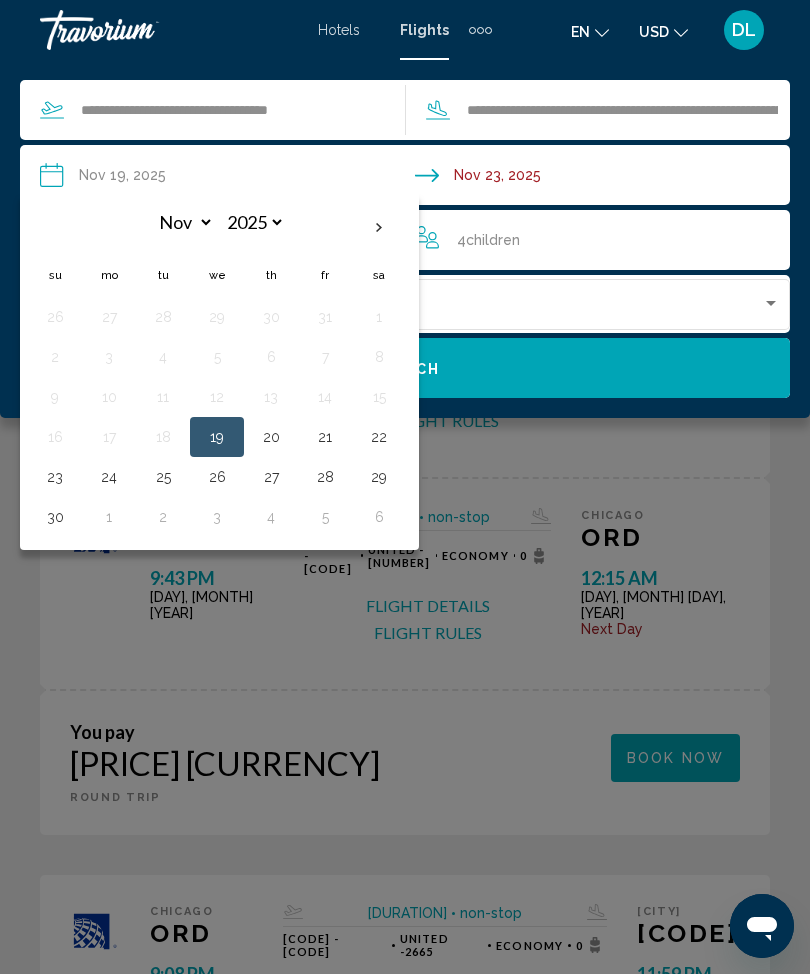 type on "**********" 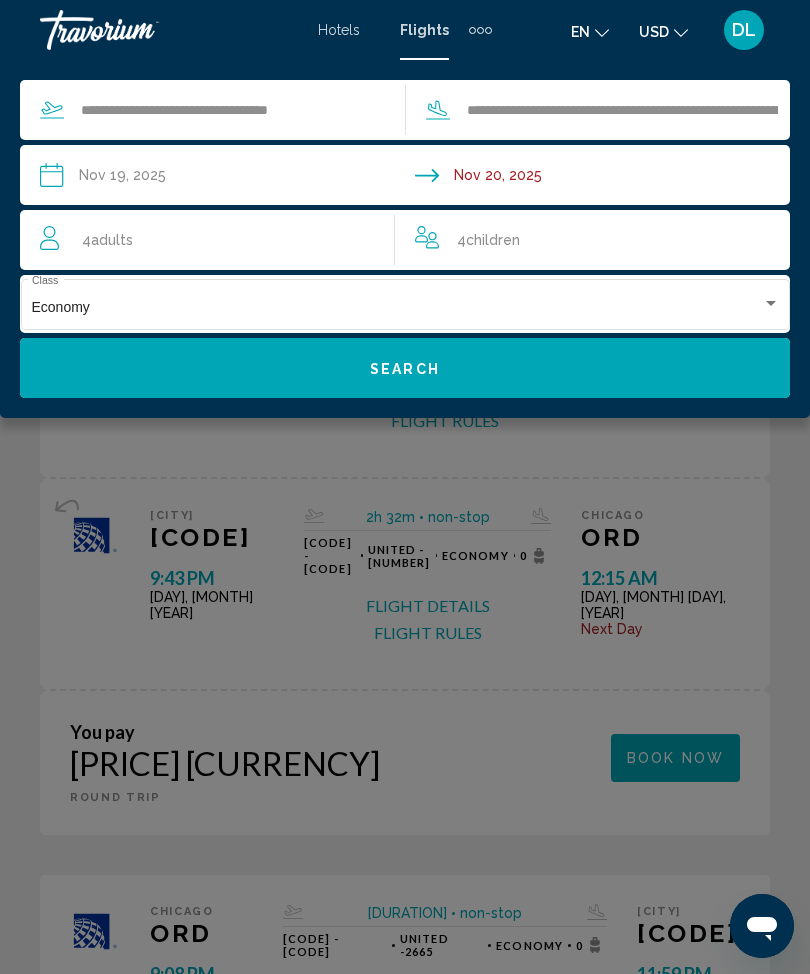 click at bounding box center (226, 178) 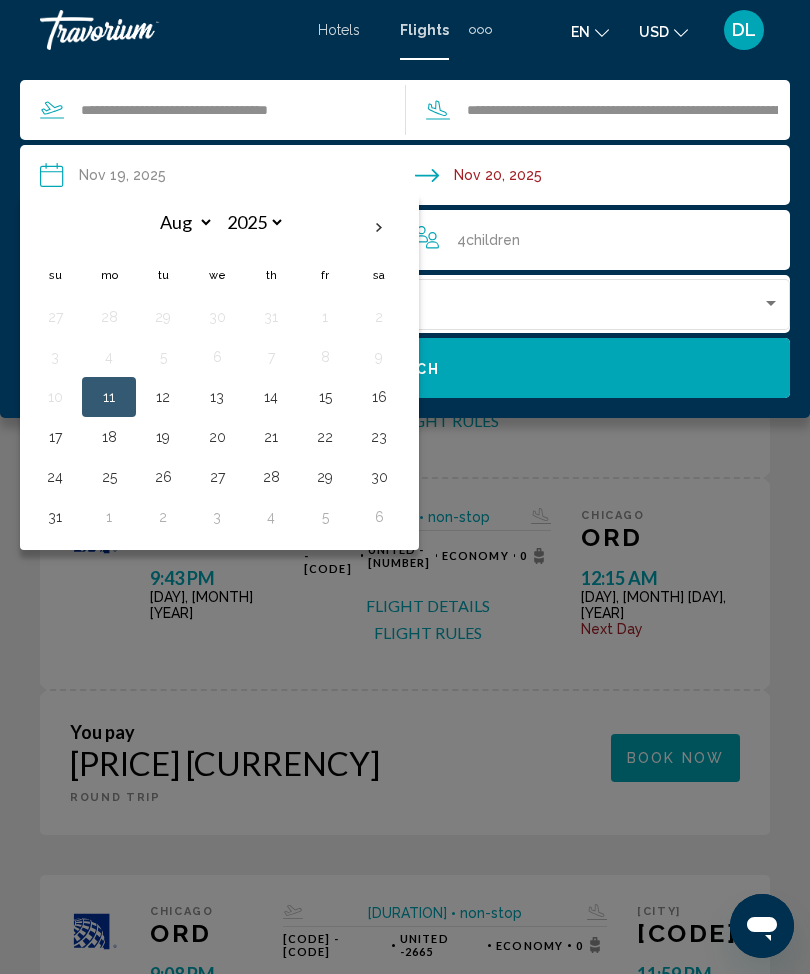 click on "19" at bounding box center (163, 437) 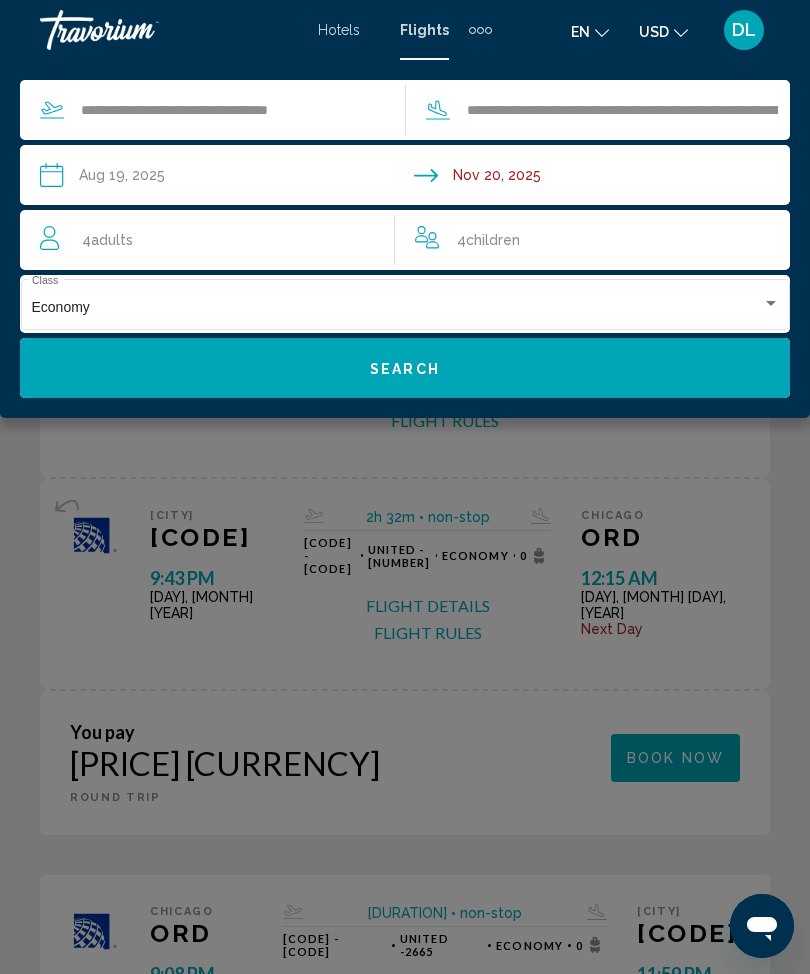 click on "**********" at bounding box center [226, 178] 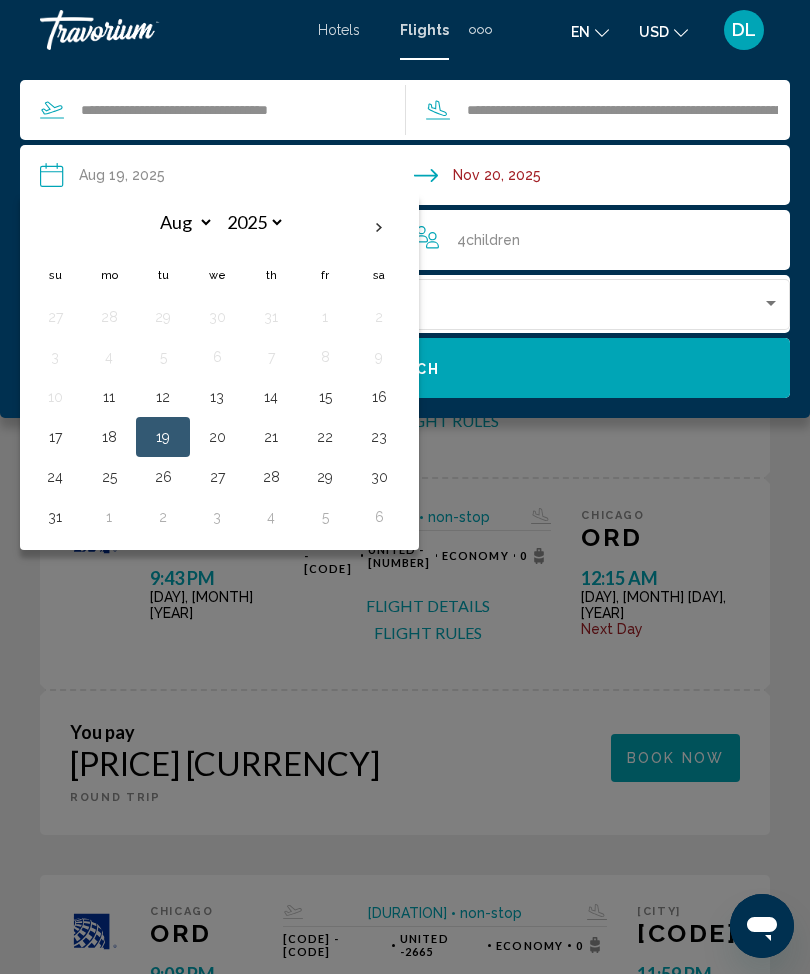 click on "20" at bounding box center [217, 437] 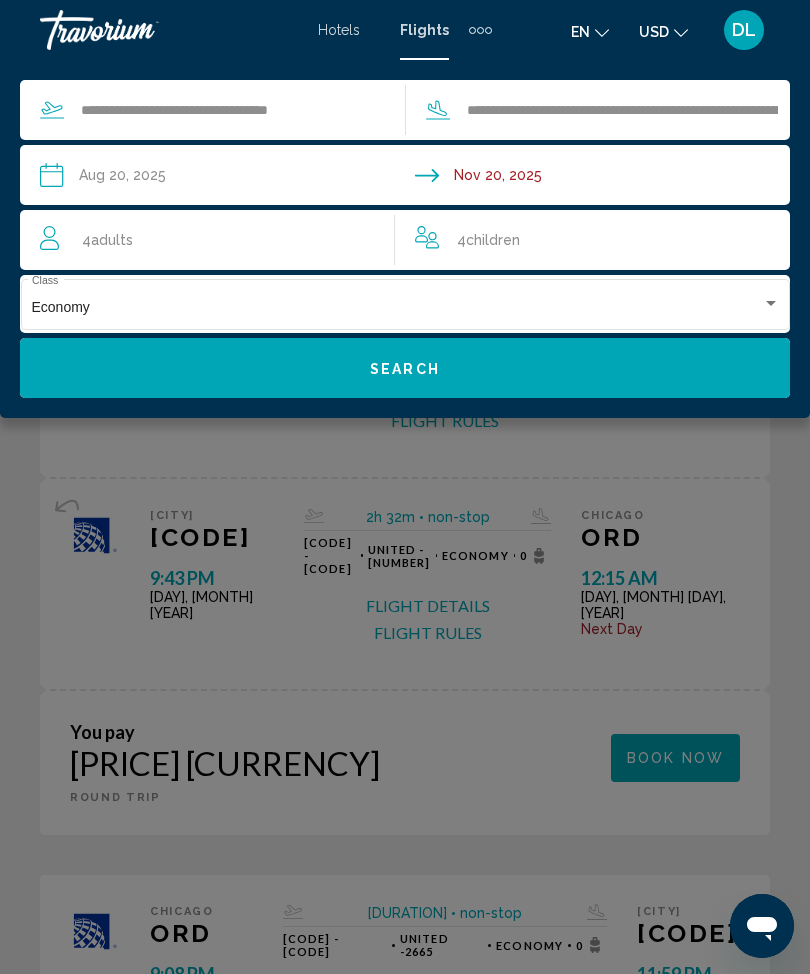 click at bounding box center [606, 178] 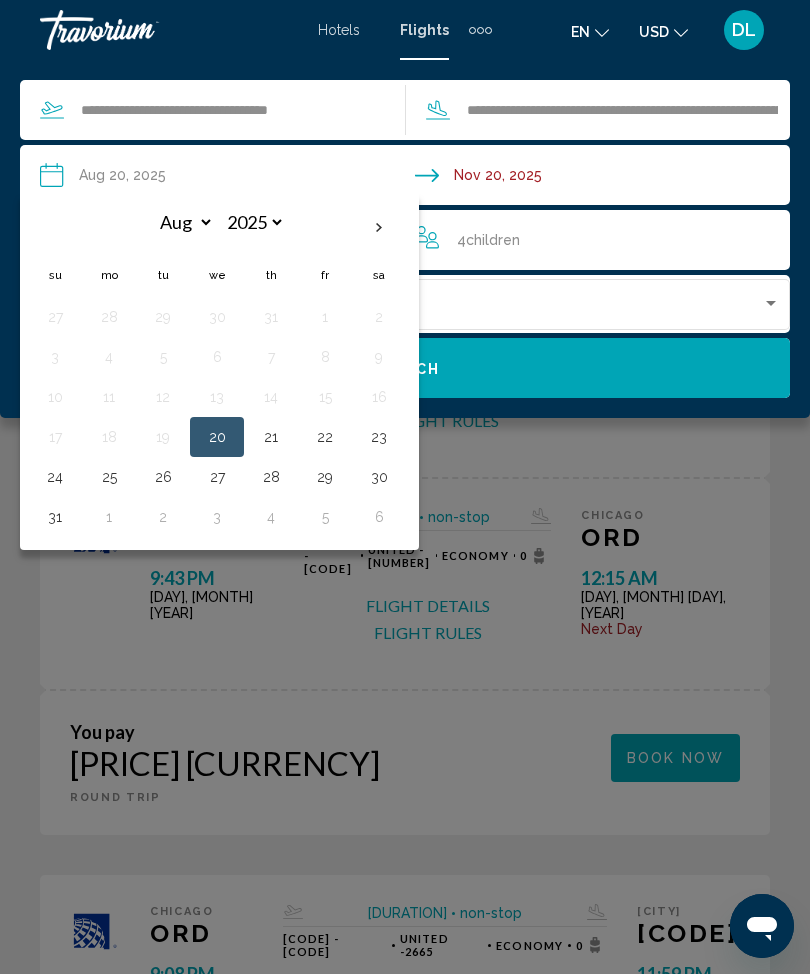 click on "24" at bounding box center (55, 477) 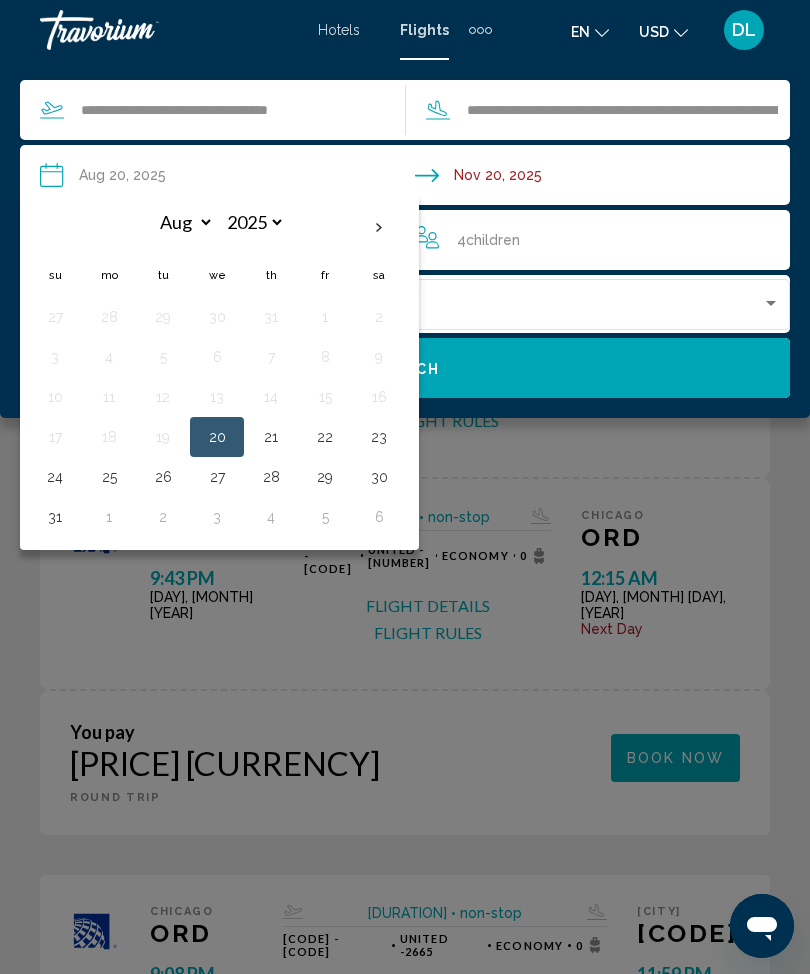 type on "**********" 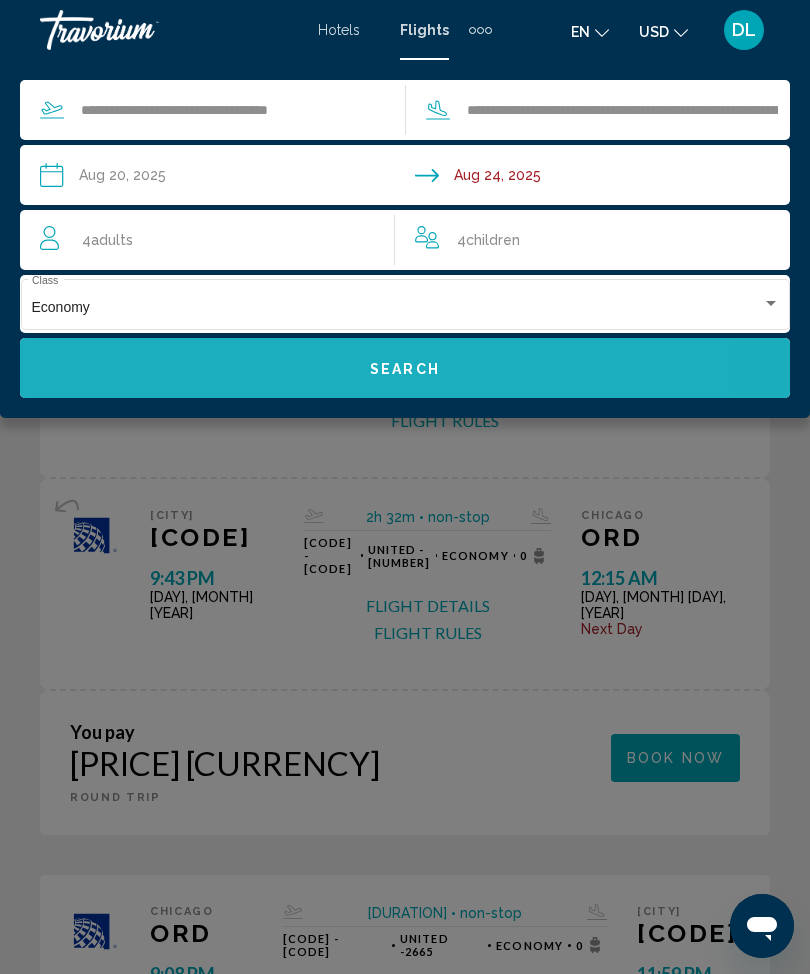 click on "Search" 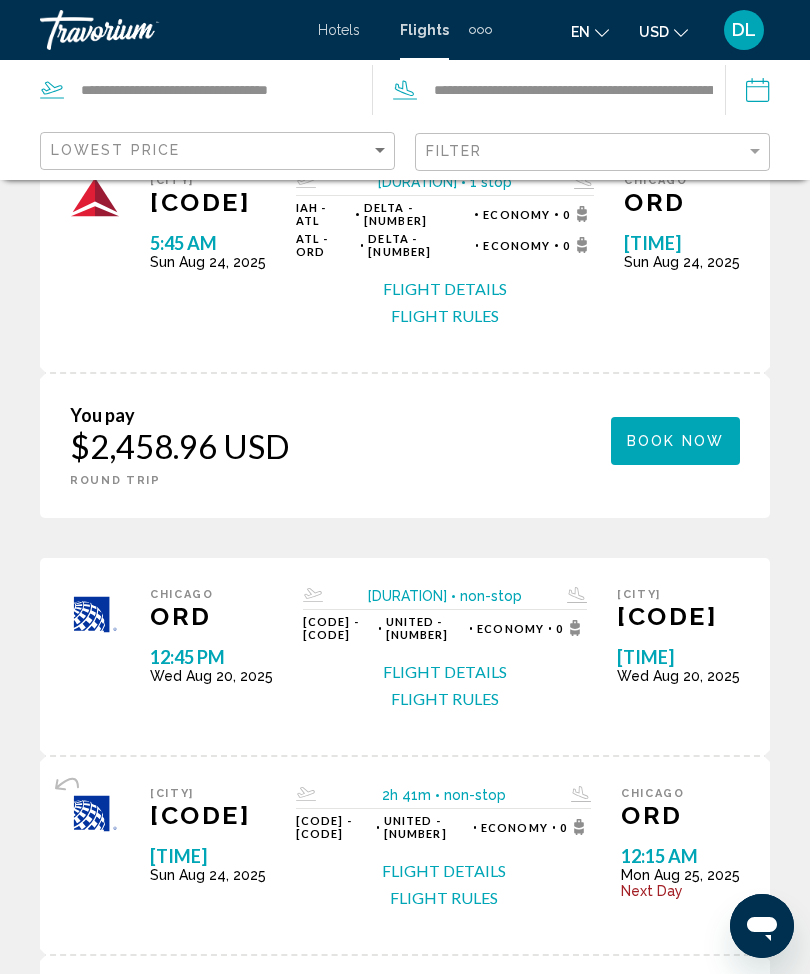 scroll, scrollTop: 1050, scrollLeft: 0, axis: vertical 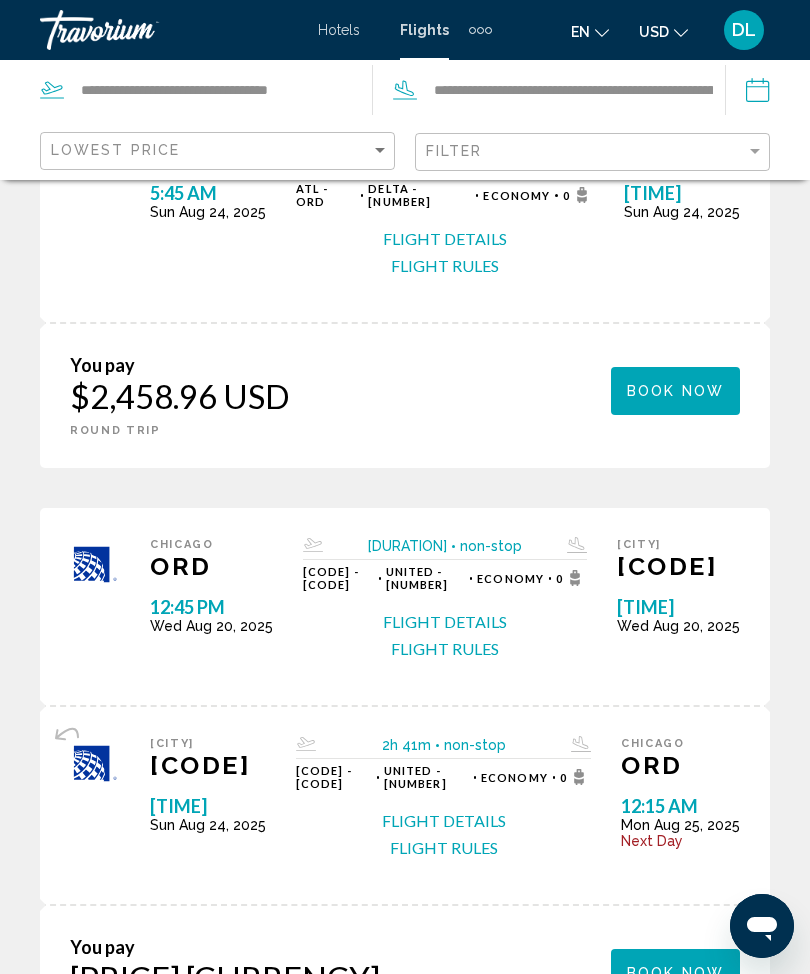 click on "non-stop" at bounding box center (484, 1128) 